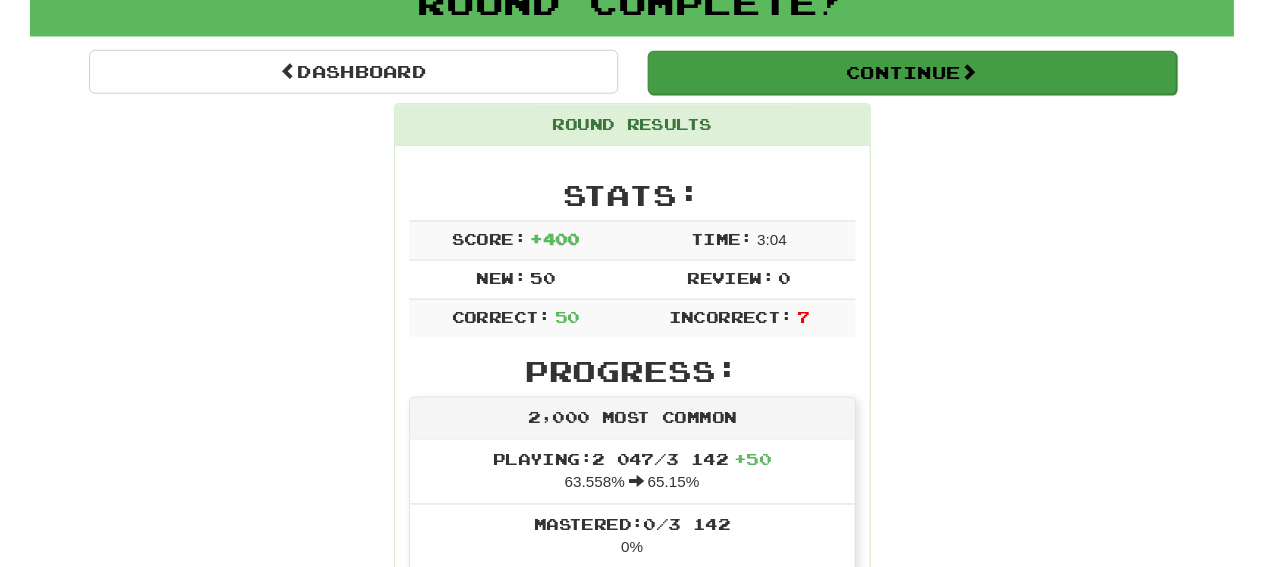 scroll, scrollTop: 144, scrollLeft: 0, axis: vertical 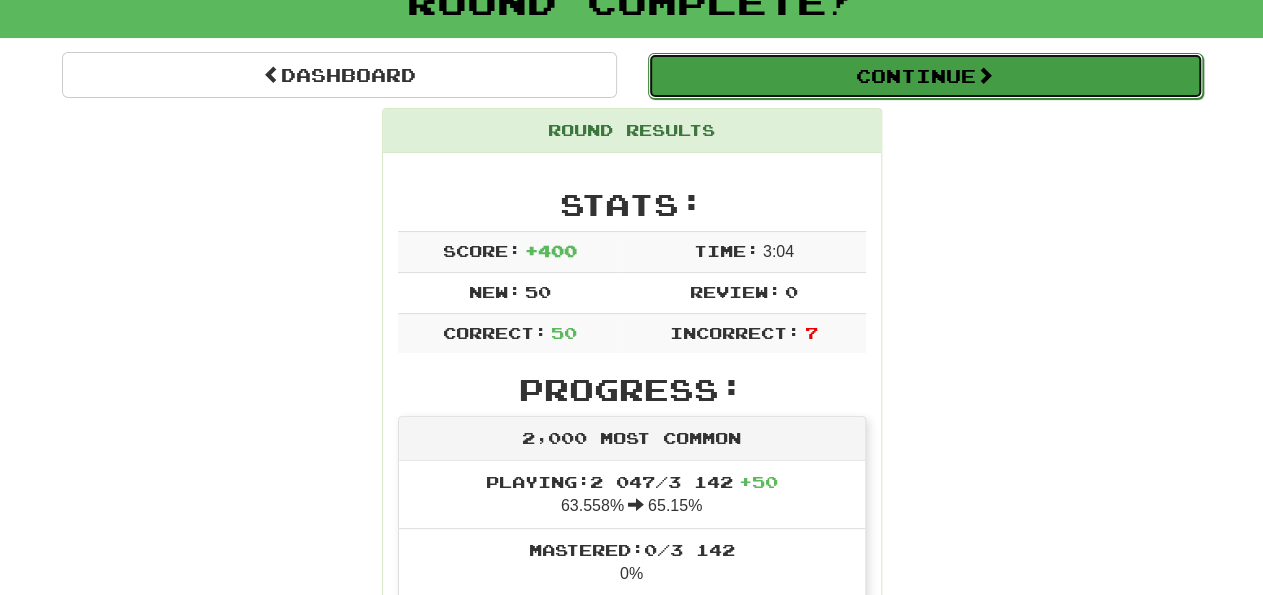 click on "Continue" at bounding box center (925, 76) 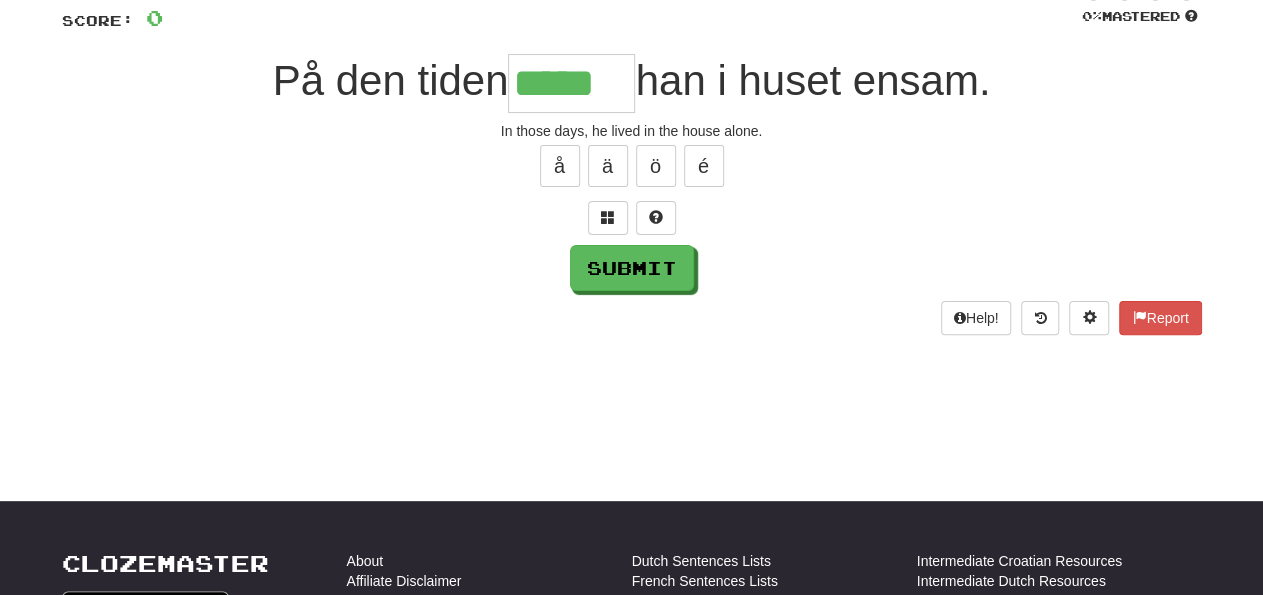 type on "*****" 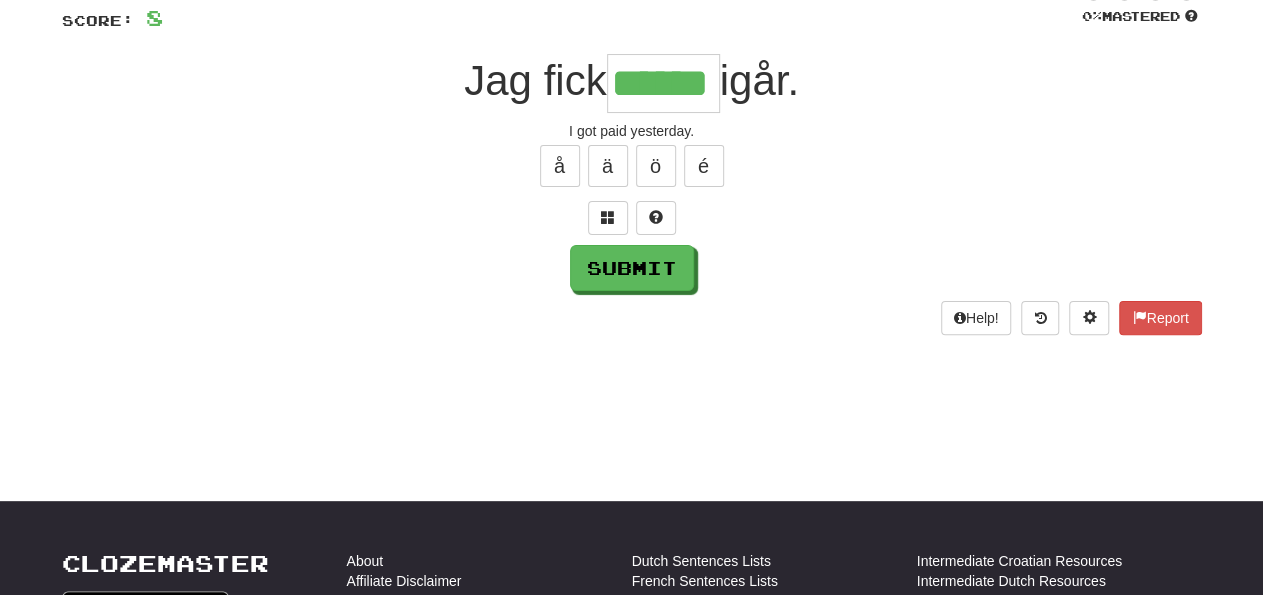 type on "******" 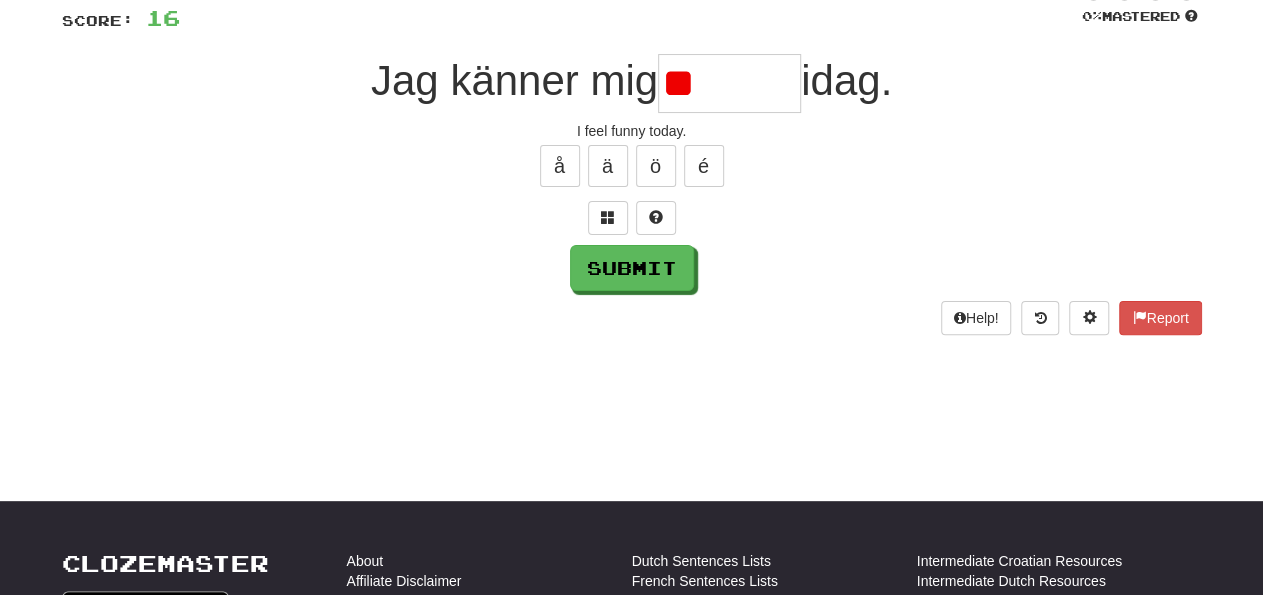 type on "*" 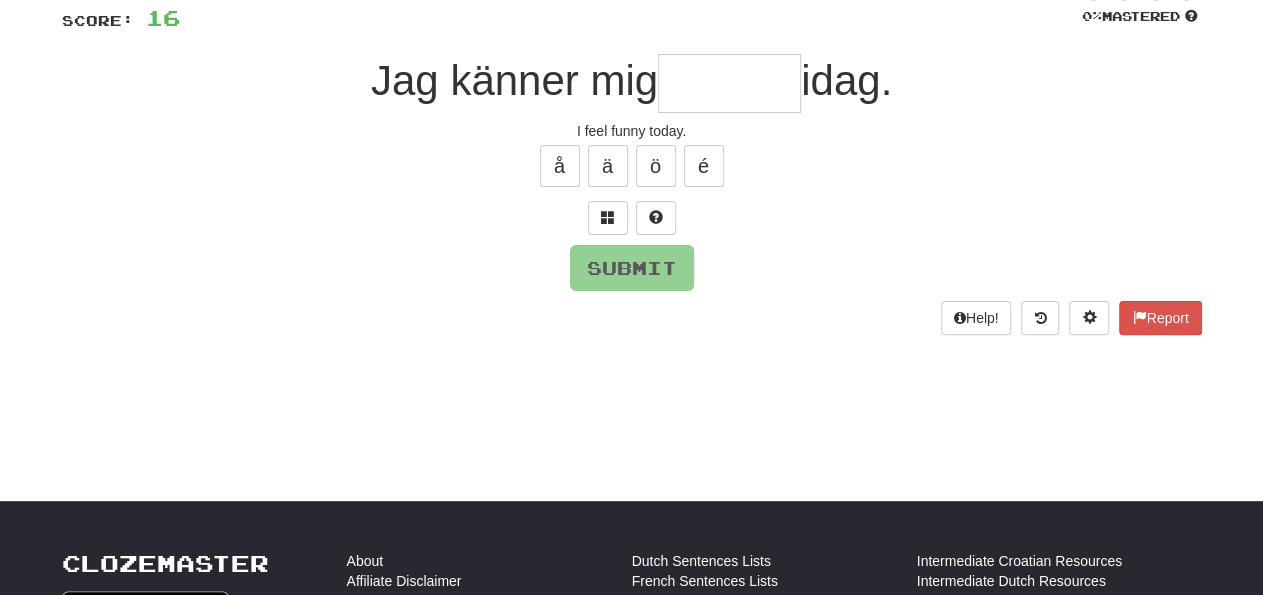 type on "*******" 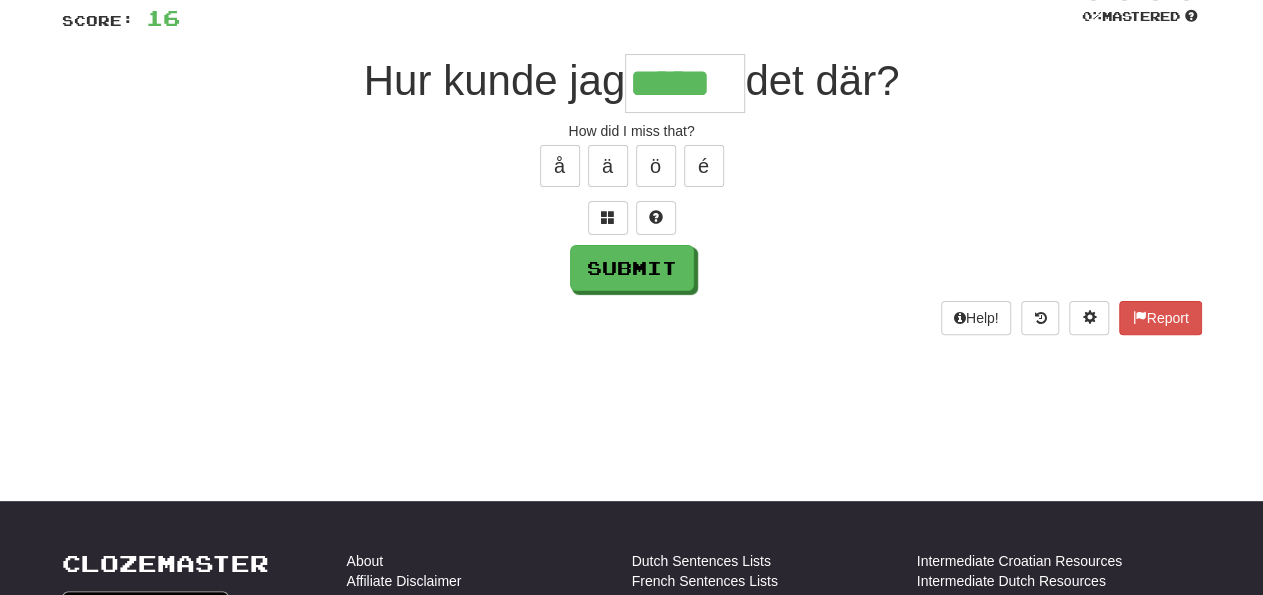 type on "*****" 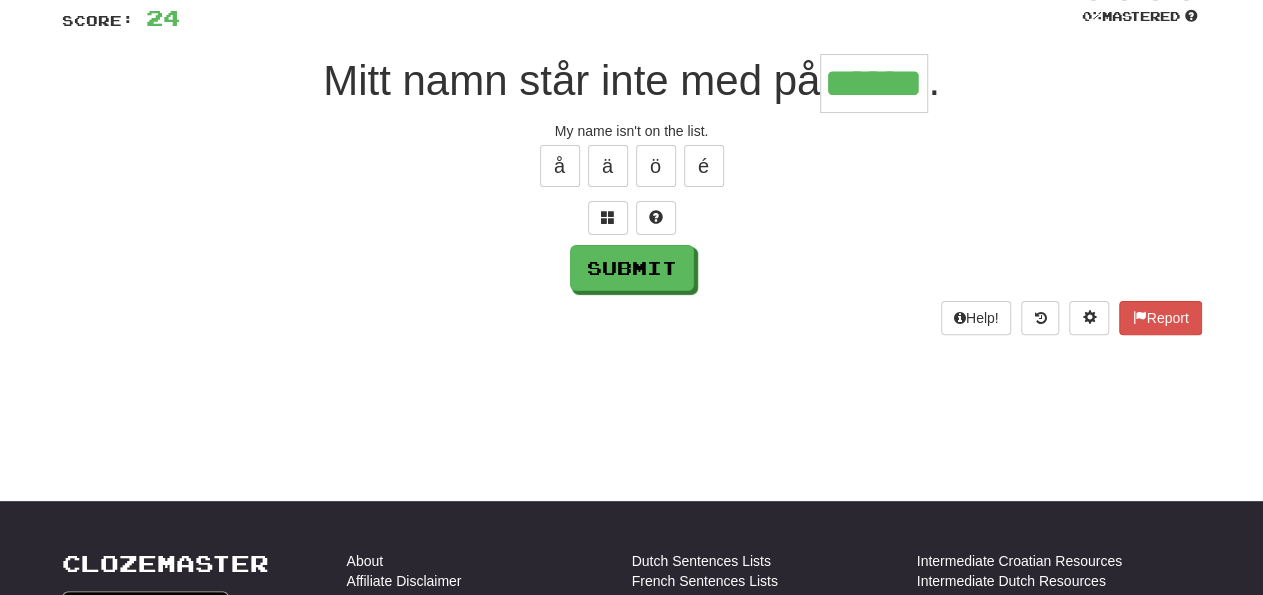 type on "******" 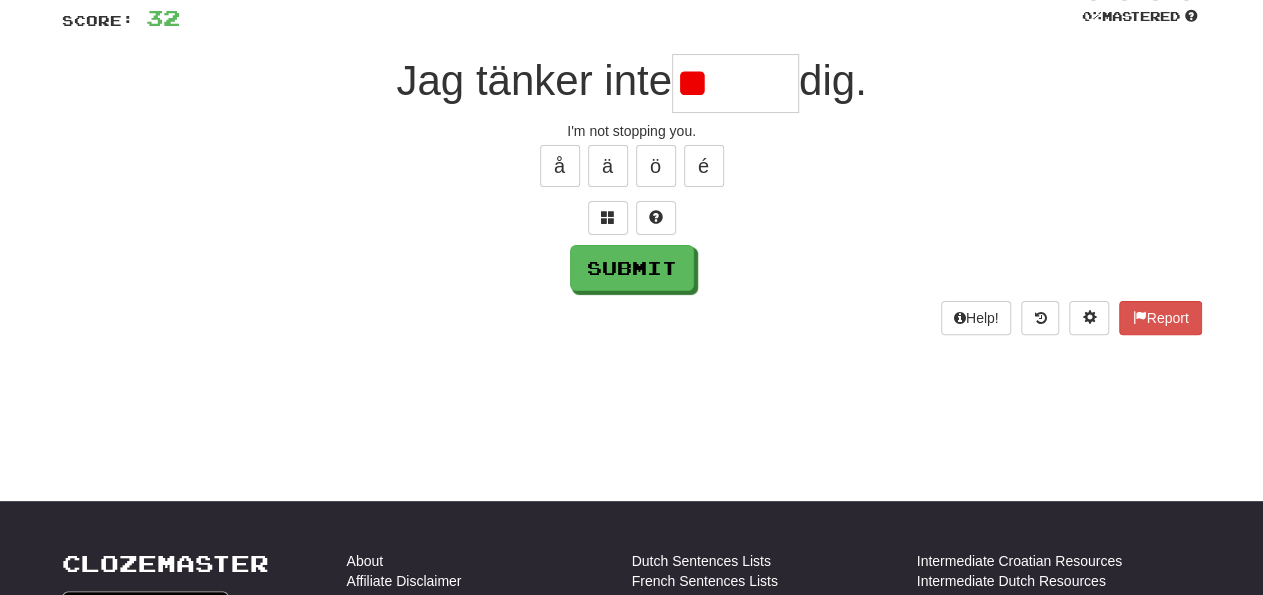 type on "*" 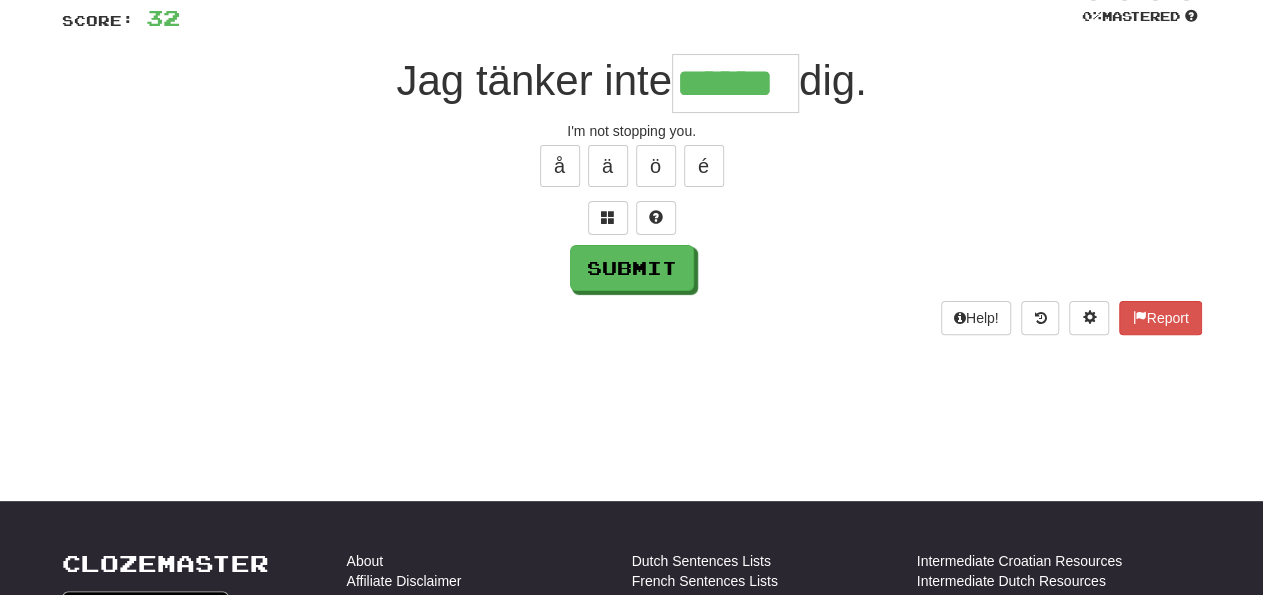 type on "******" 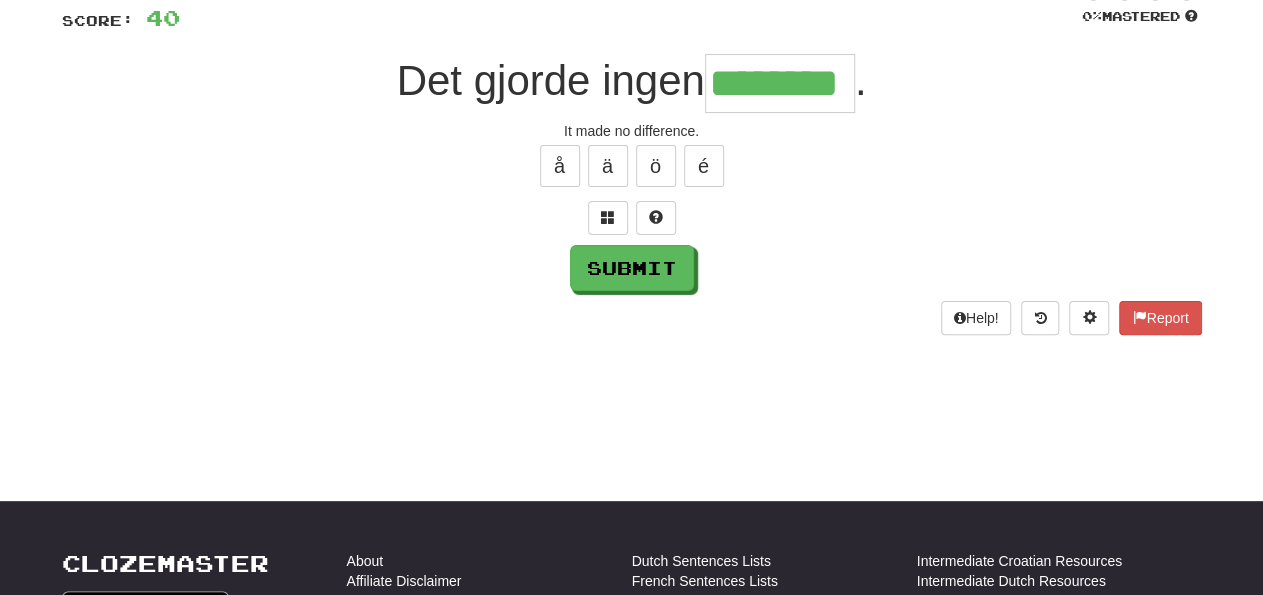 type on "********" 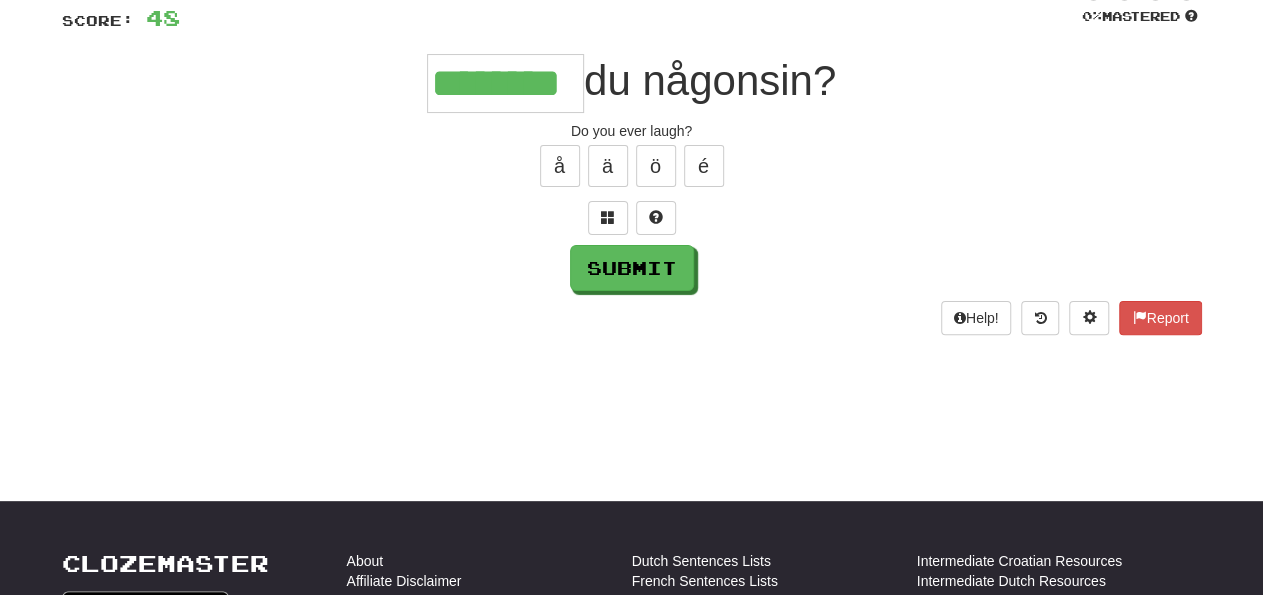 type on "********" 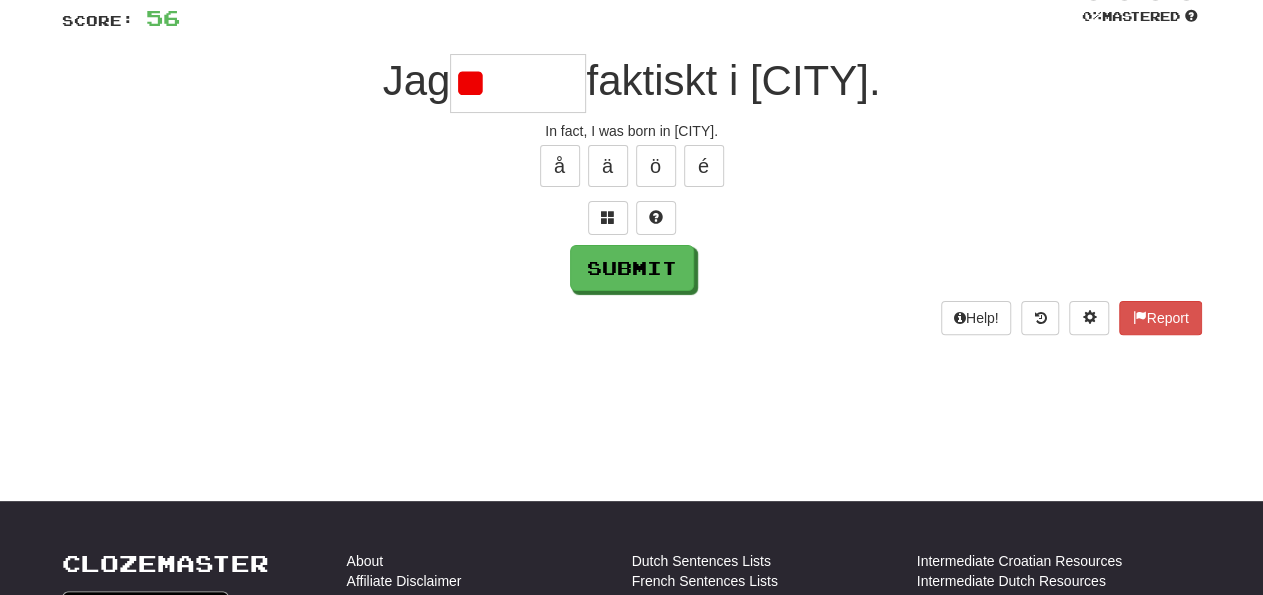 type on "*" 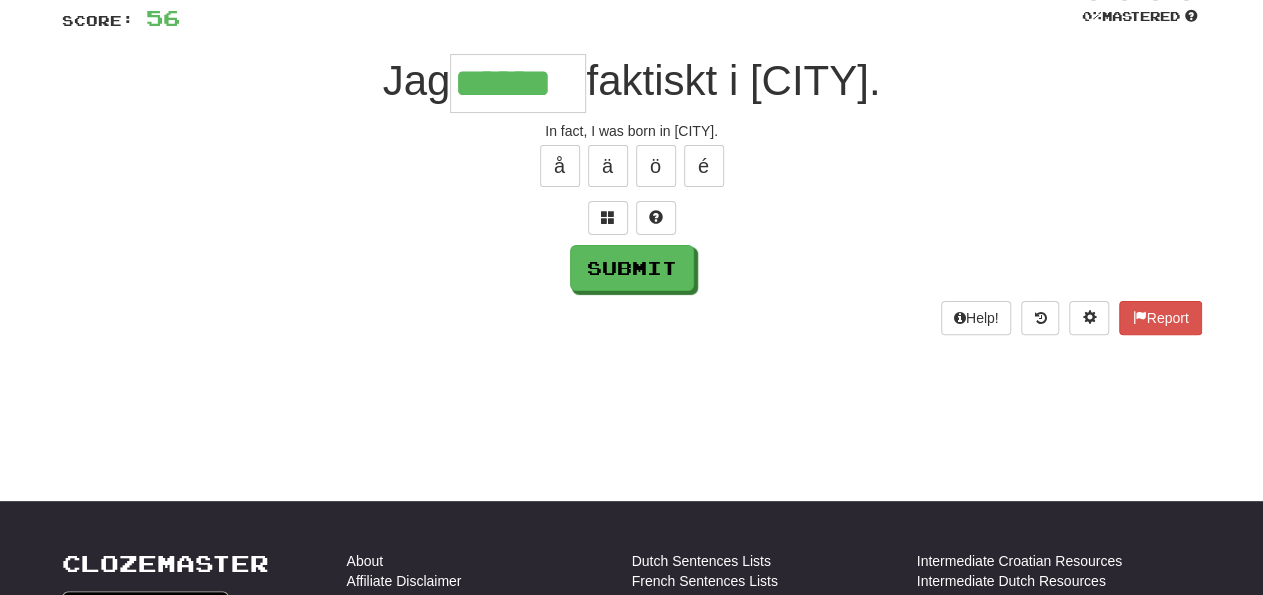 type on "******" 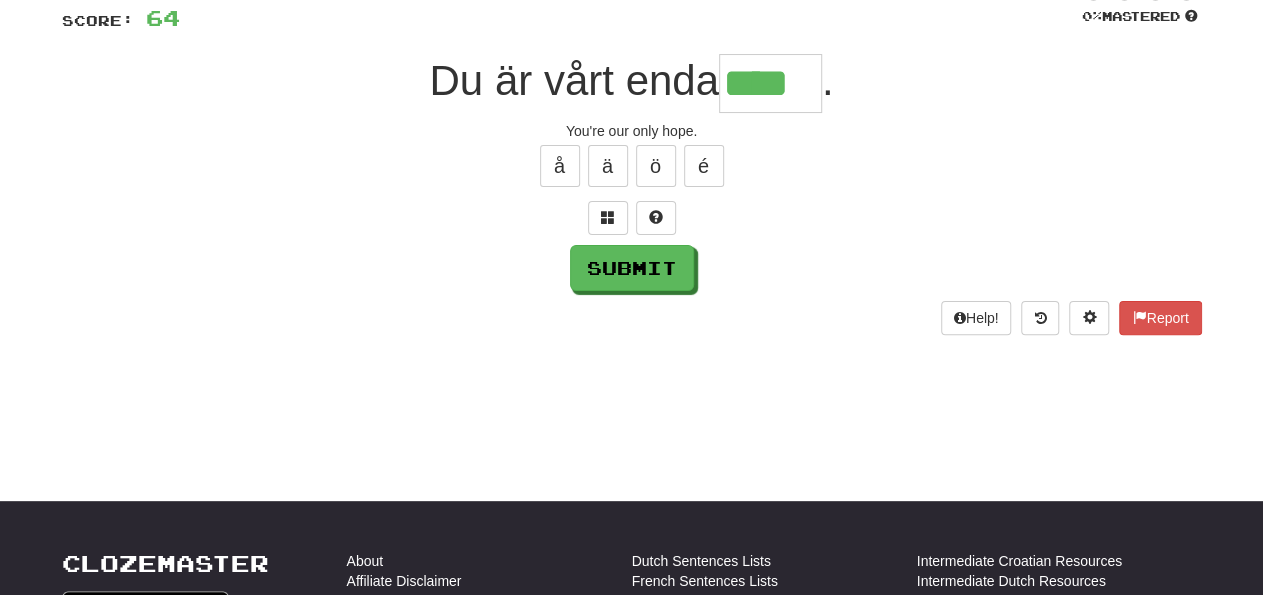 type on "****" 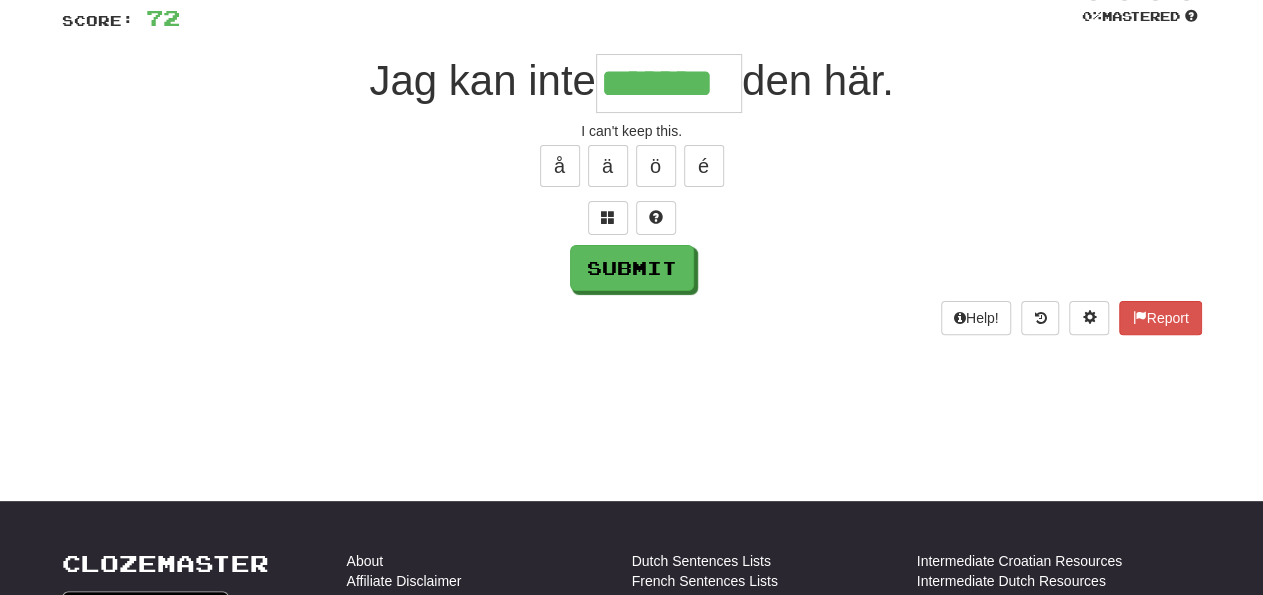 type on "*******" 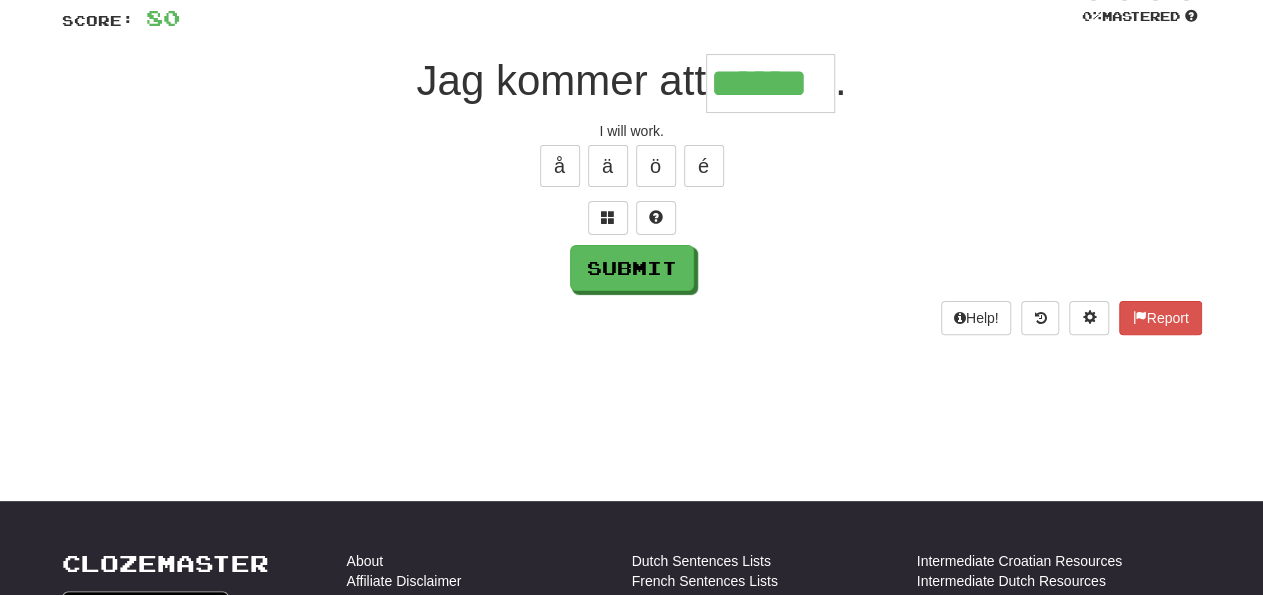 type on "******" 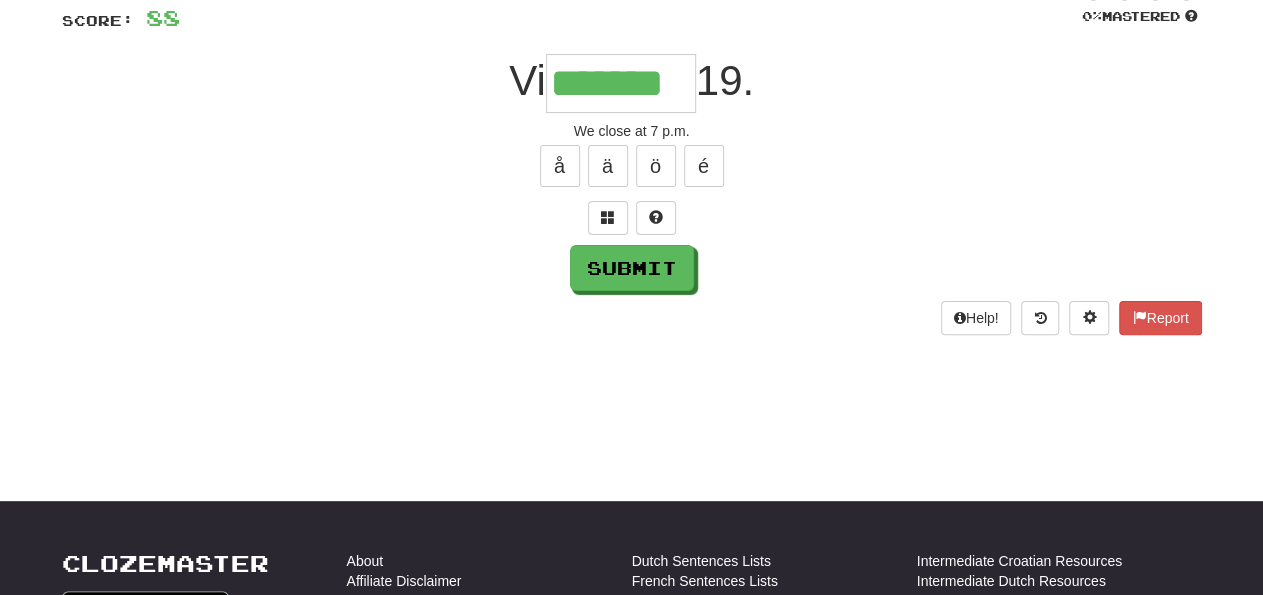 type on "*******" 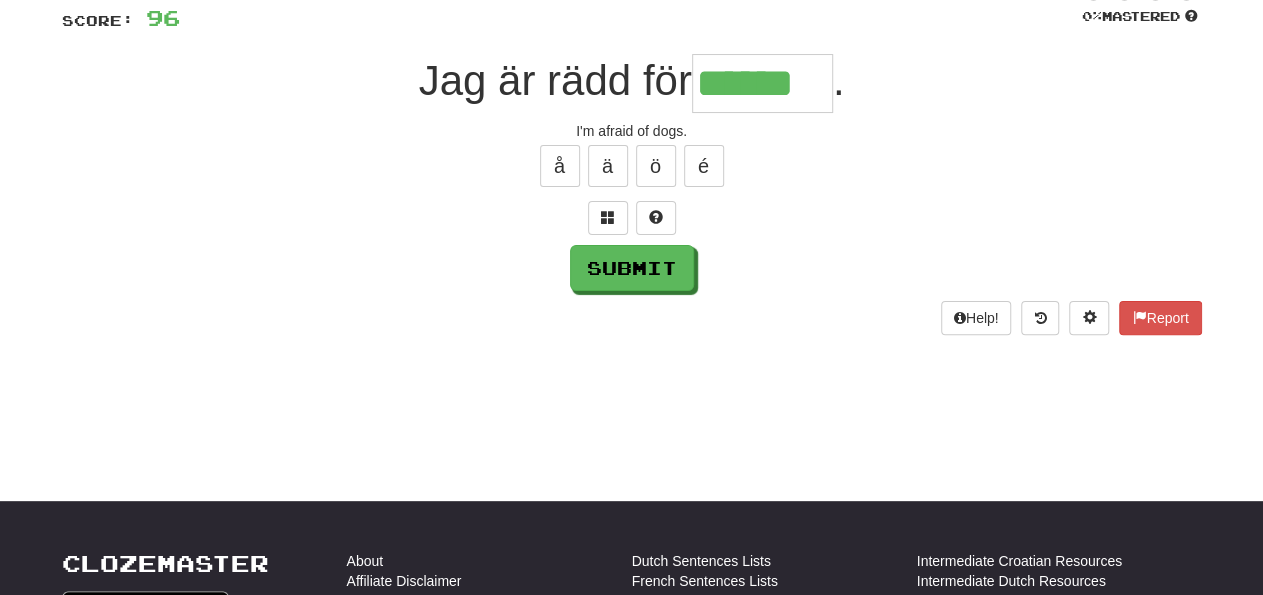 type on "******" 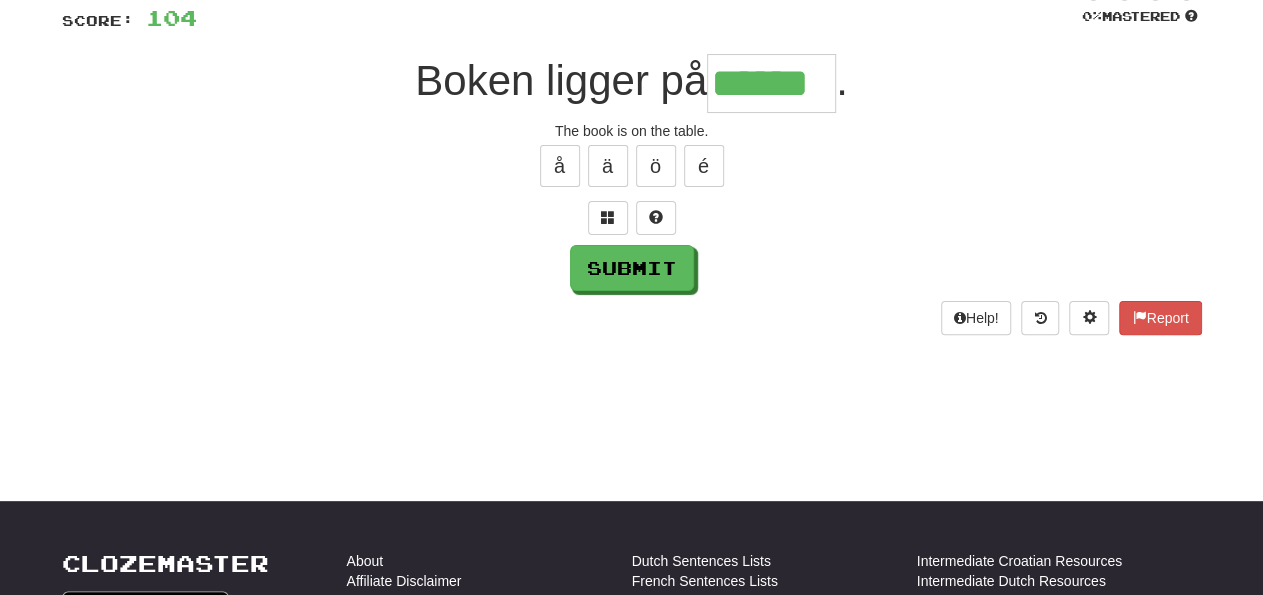 type on "******" 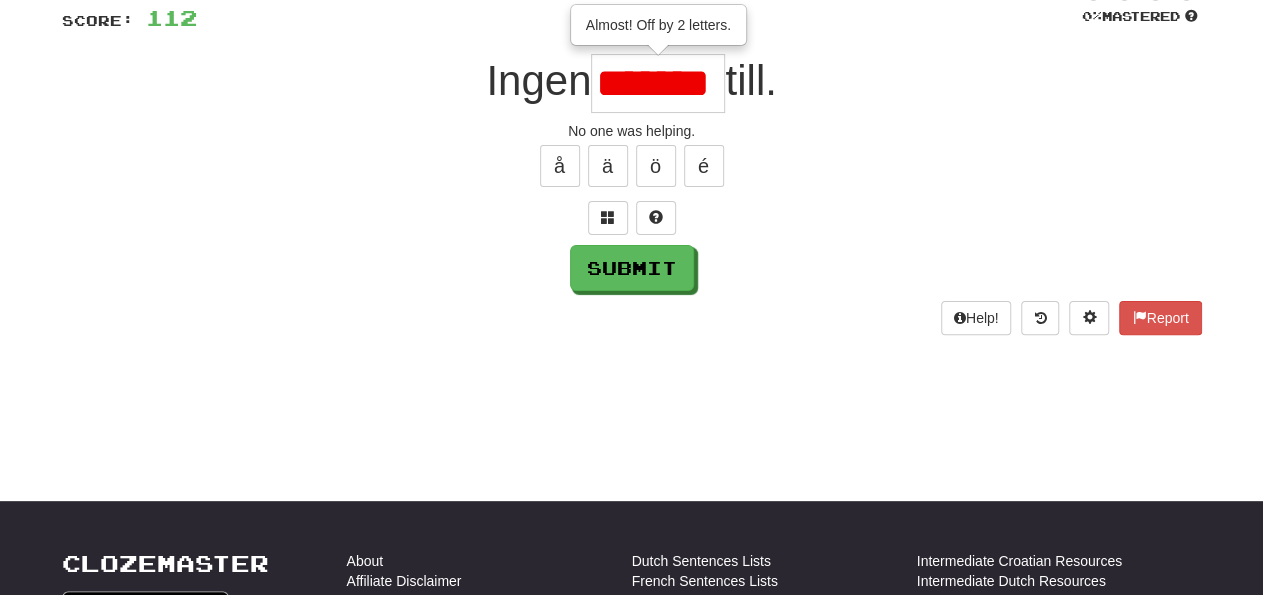 type on "*******" 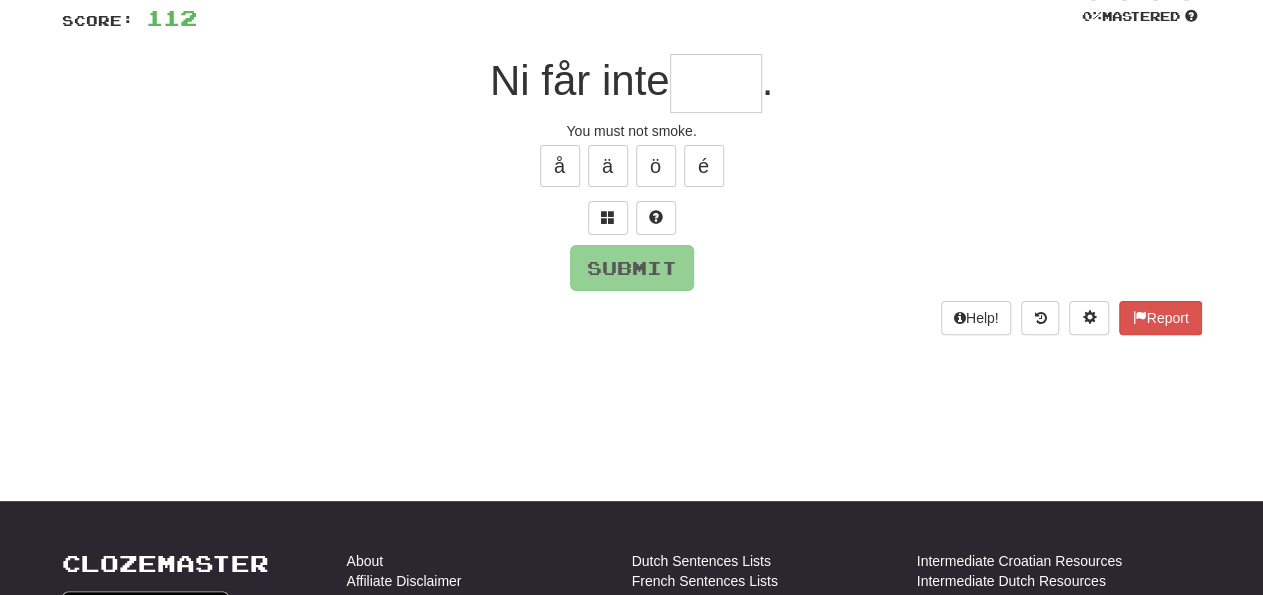 type on "*" 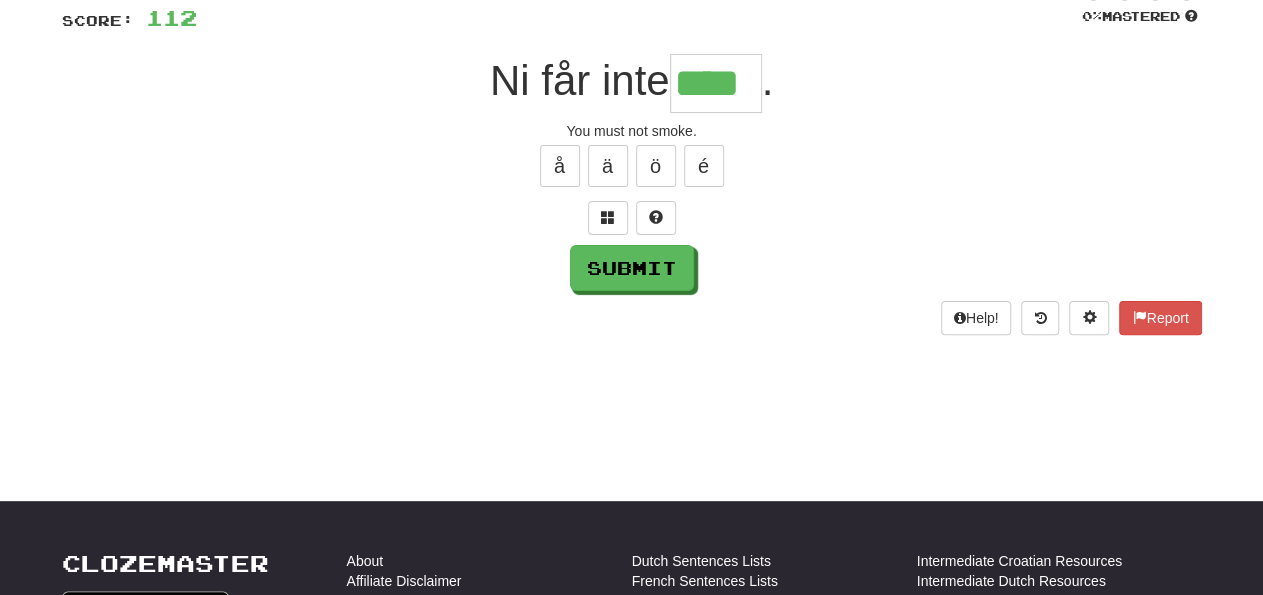 type on "****" 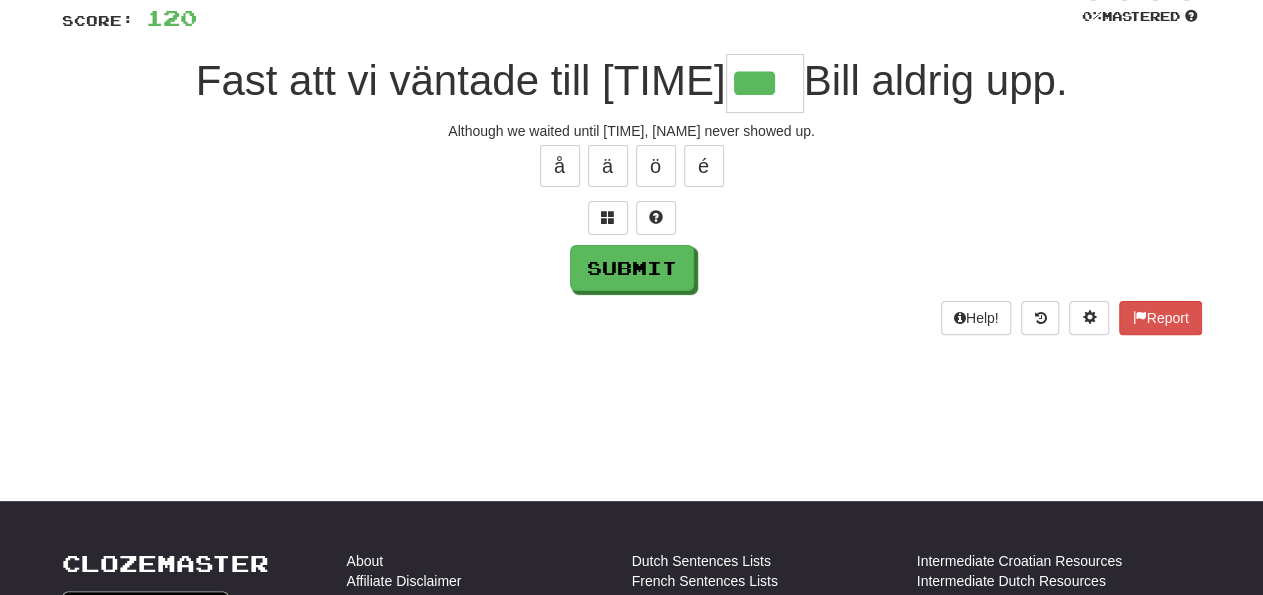 type on "***" 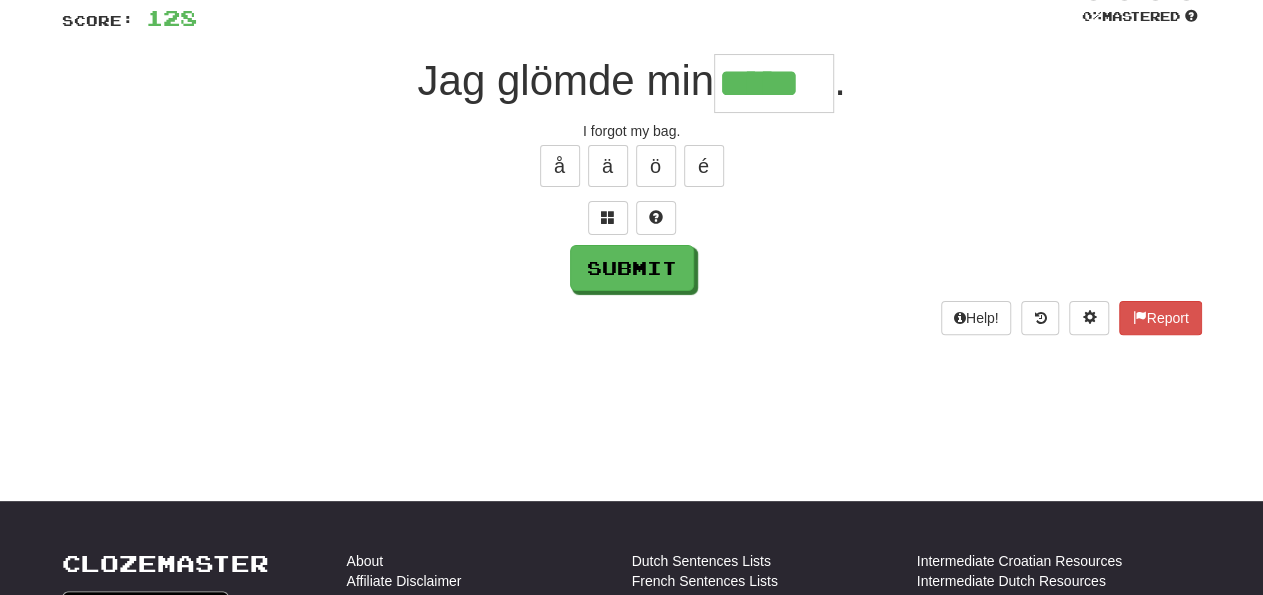 type on "*****" 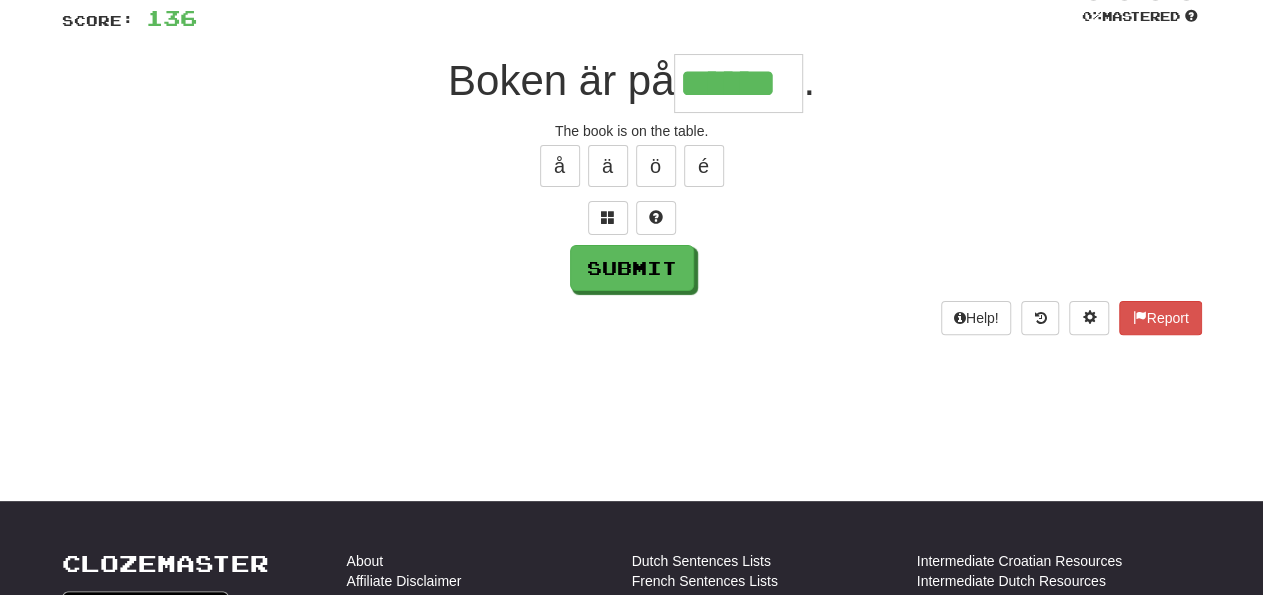 type on "******" 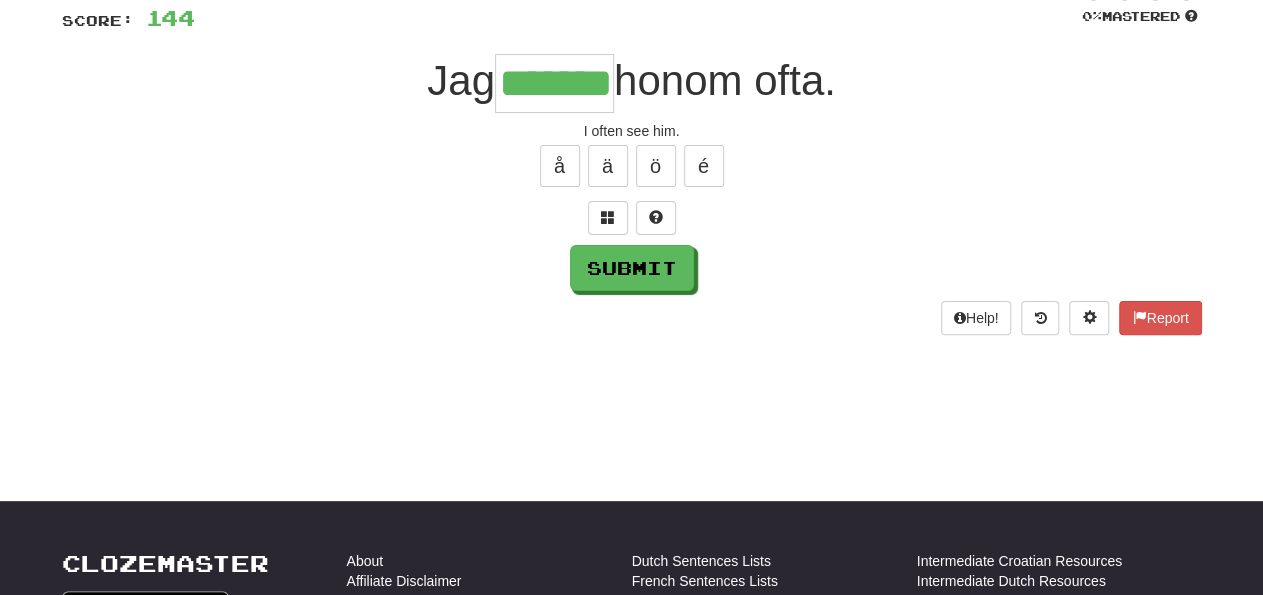 type on "*******" 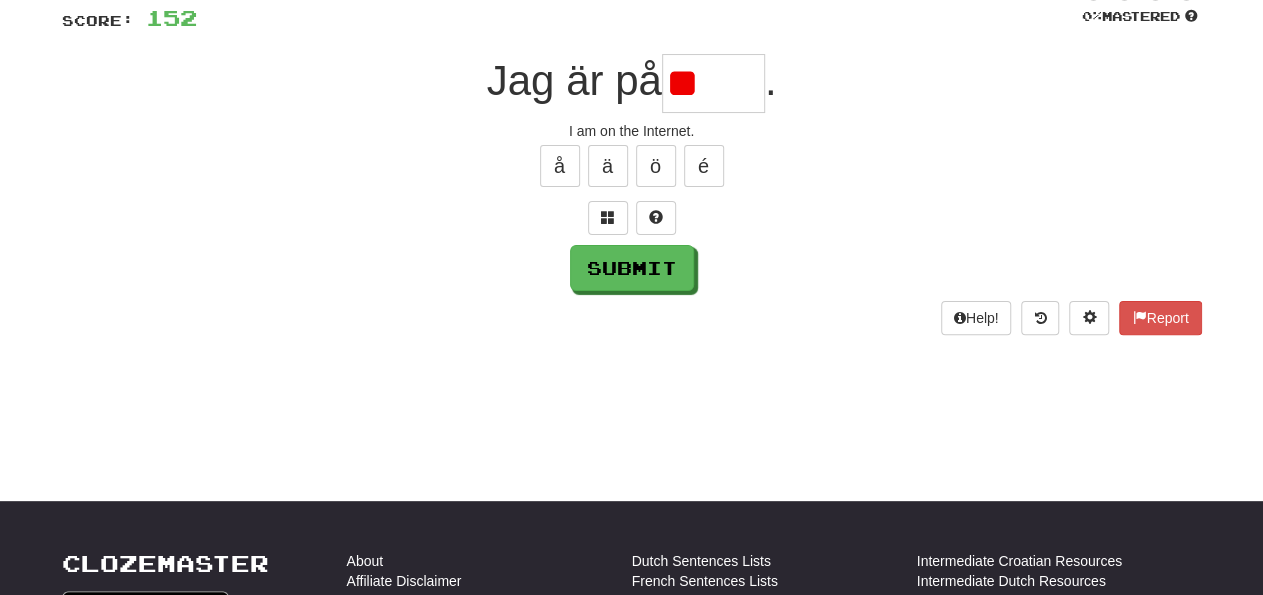 type on "*" 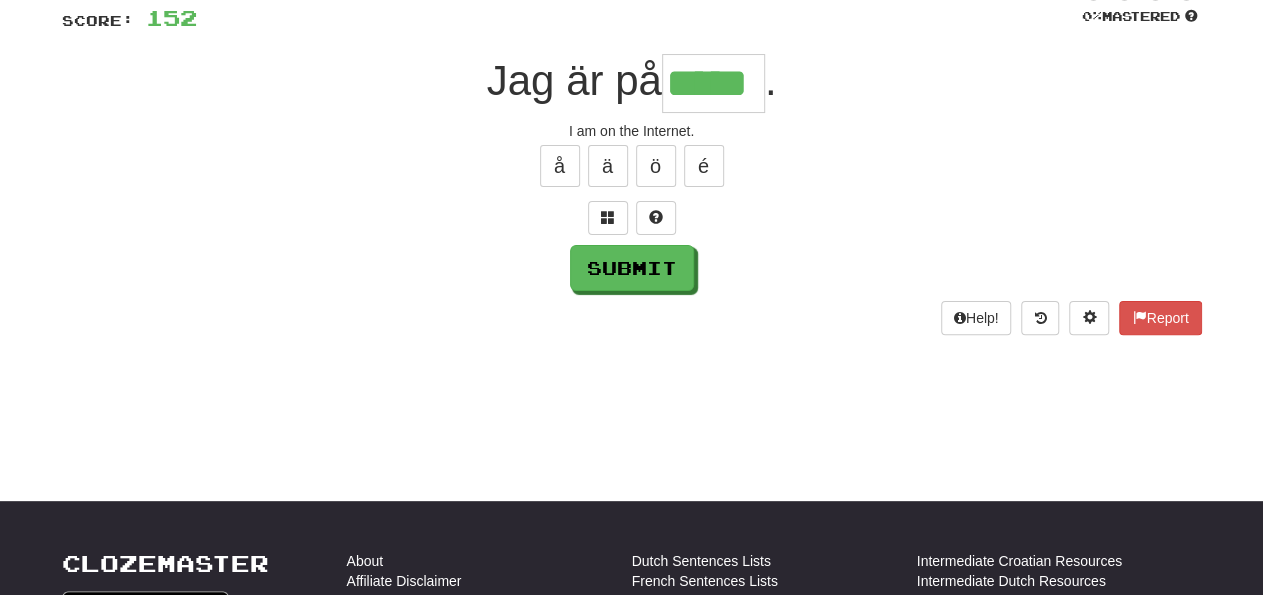 type on "*****" 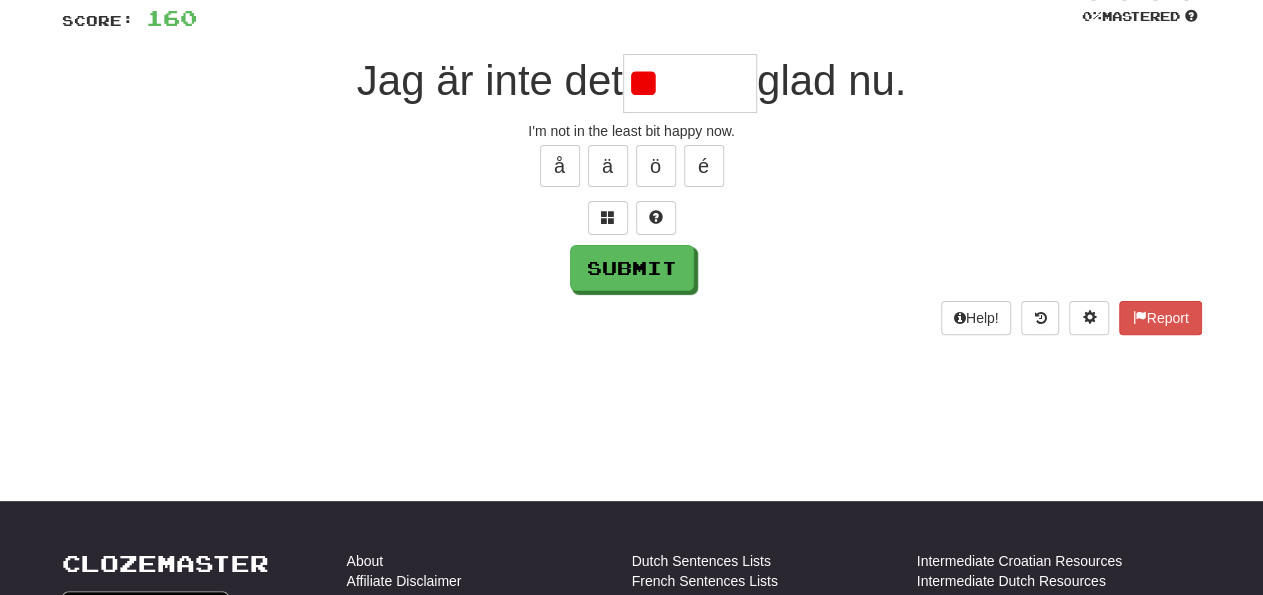type on "*" 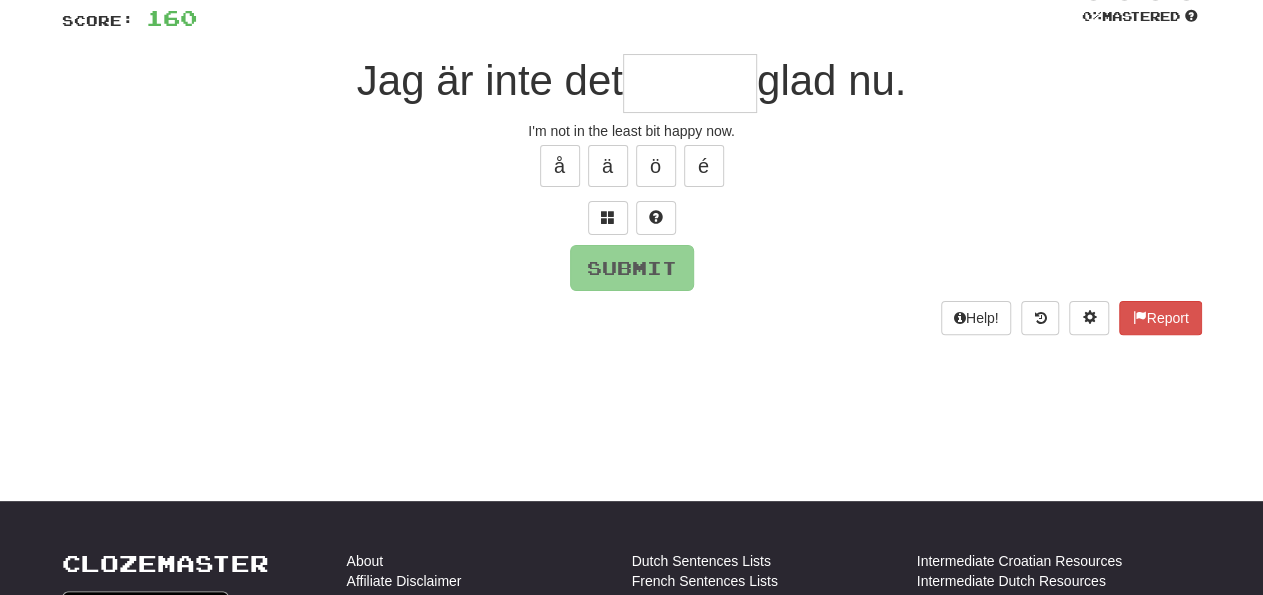 type on "******" 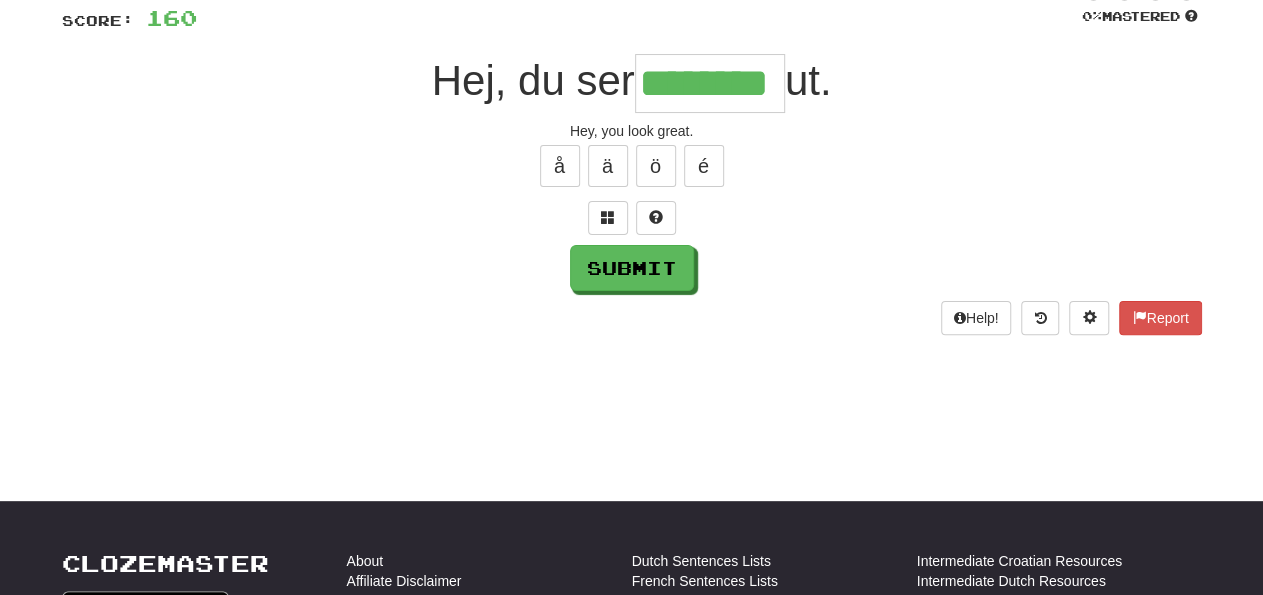 type on "********" 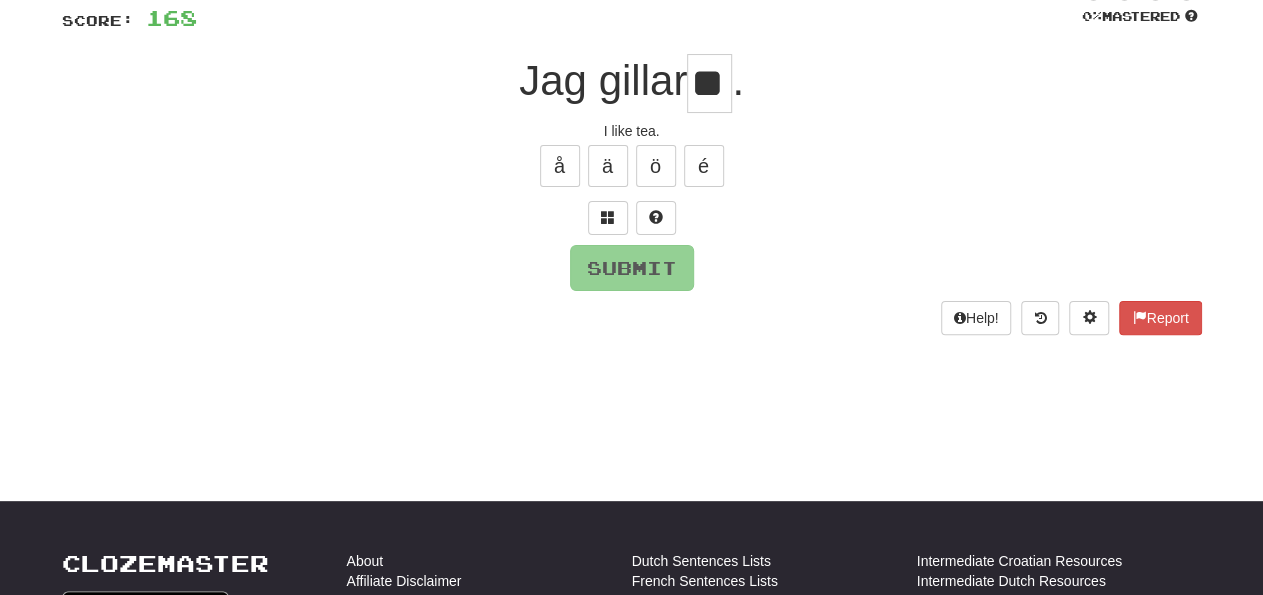type on "**" 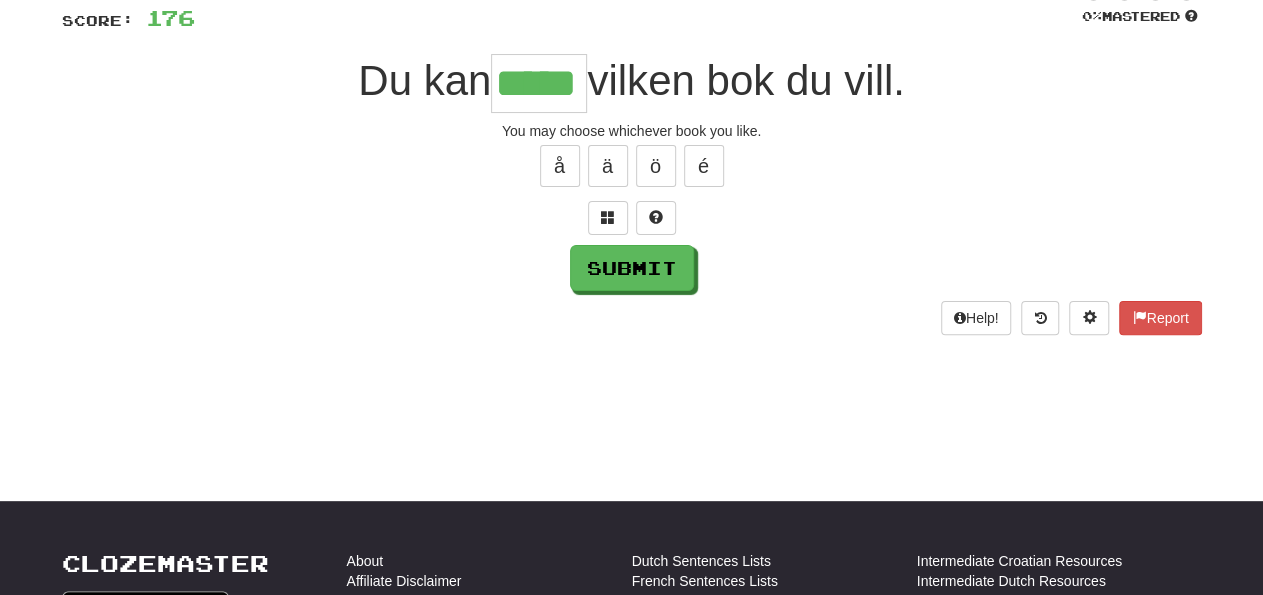 type on "*****" 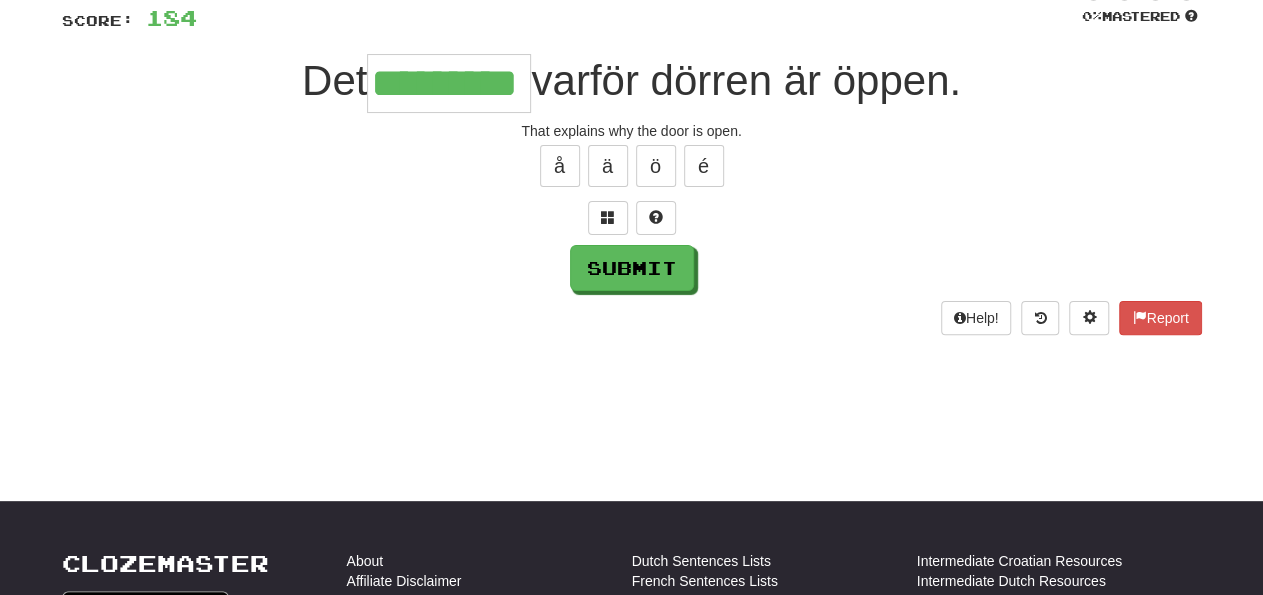 type on "*********" 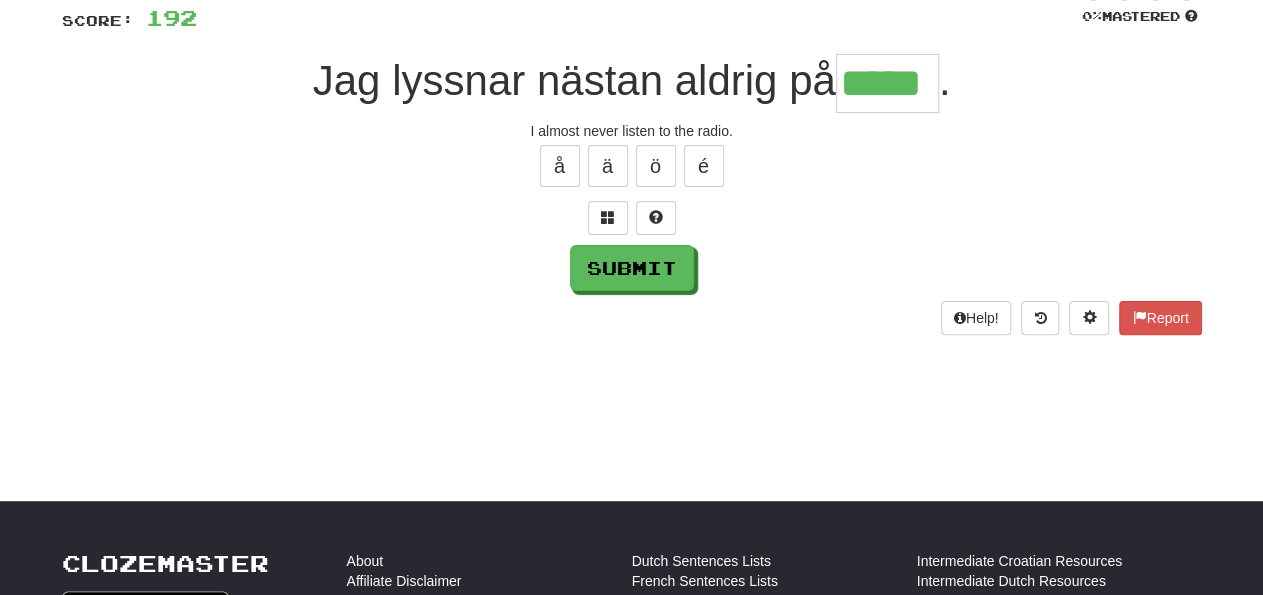 type on "*****" 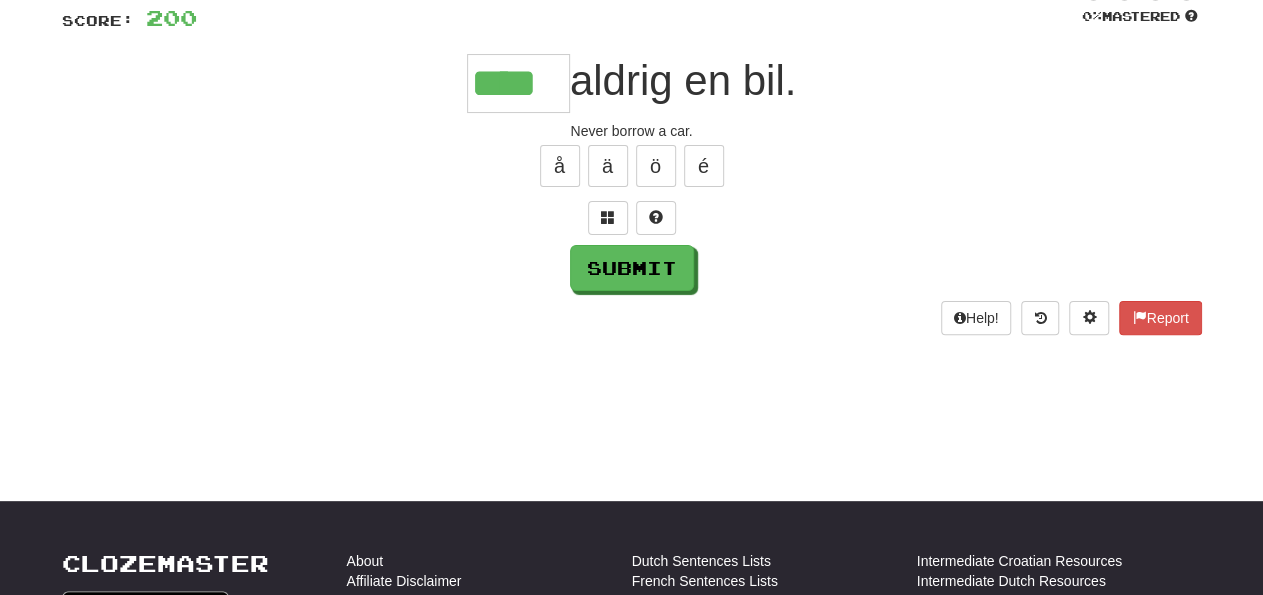 type on "****" 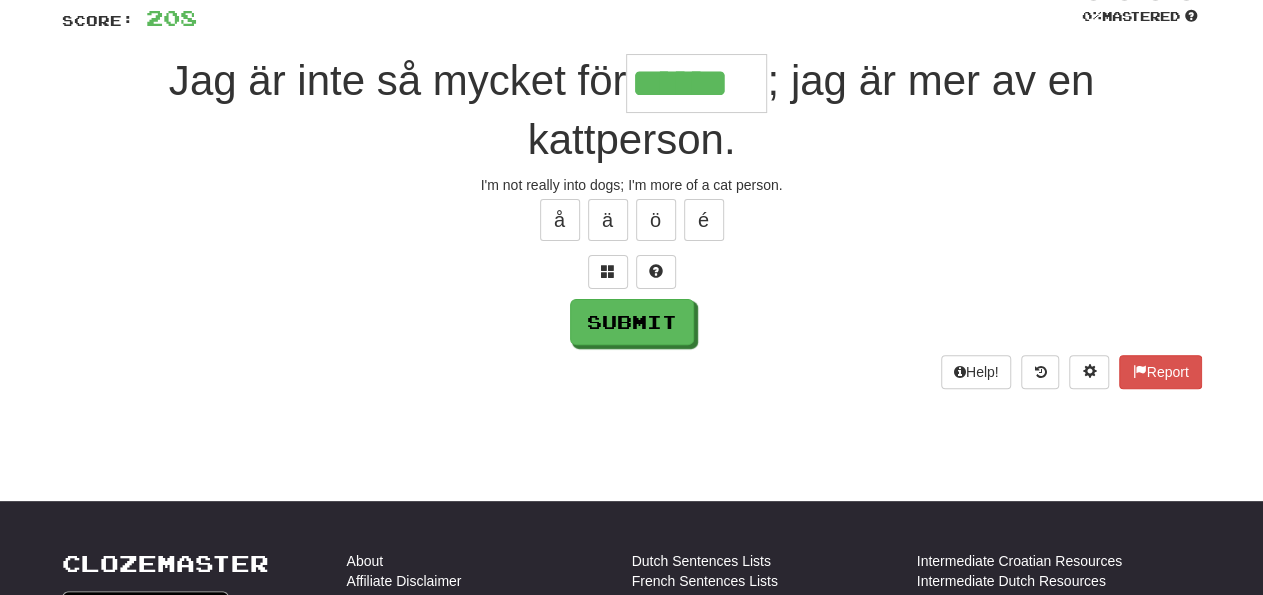 type on "******" 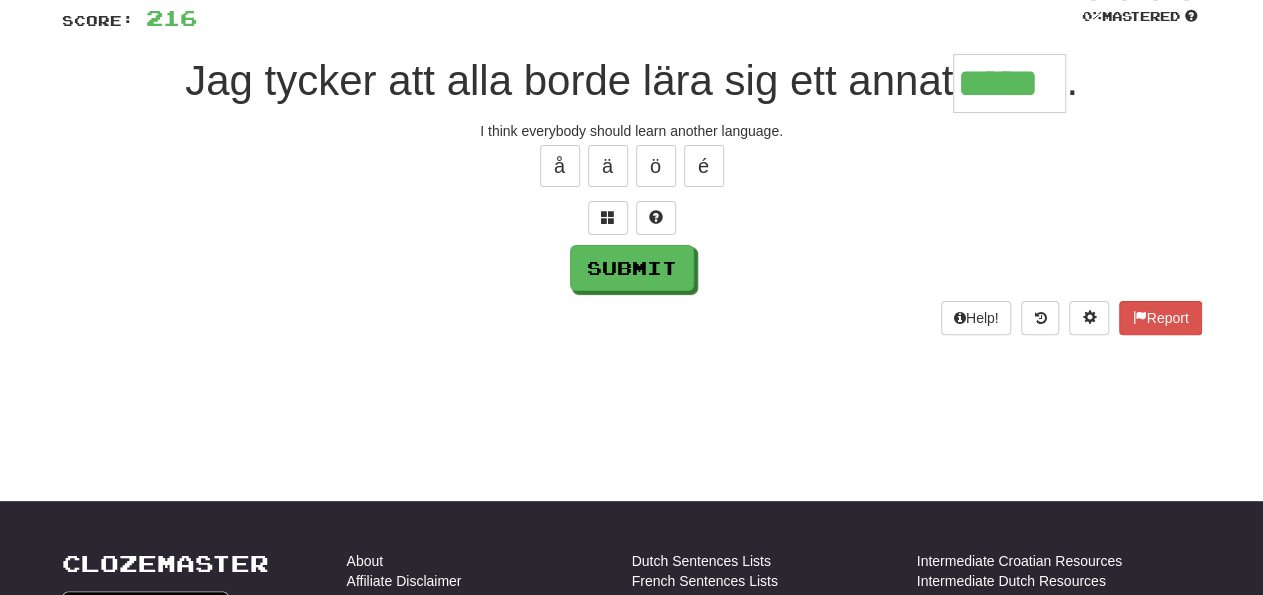 type on "*****" 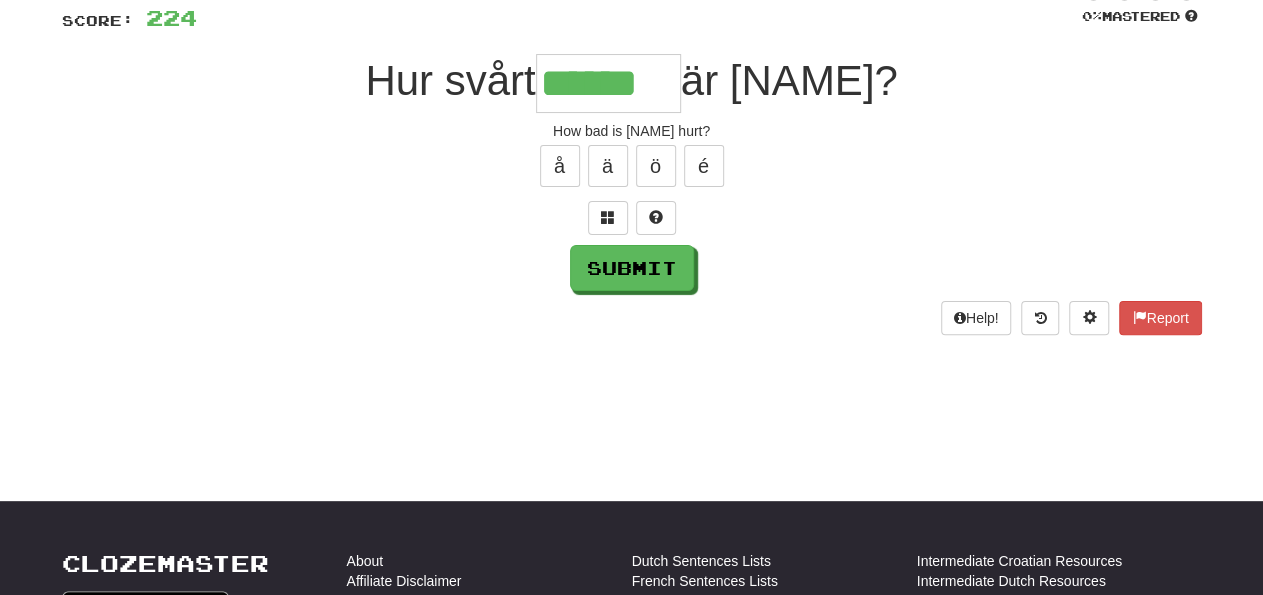 type on "******" 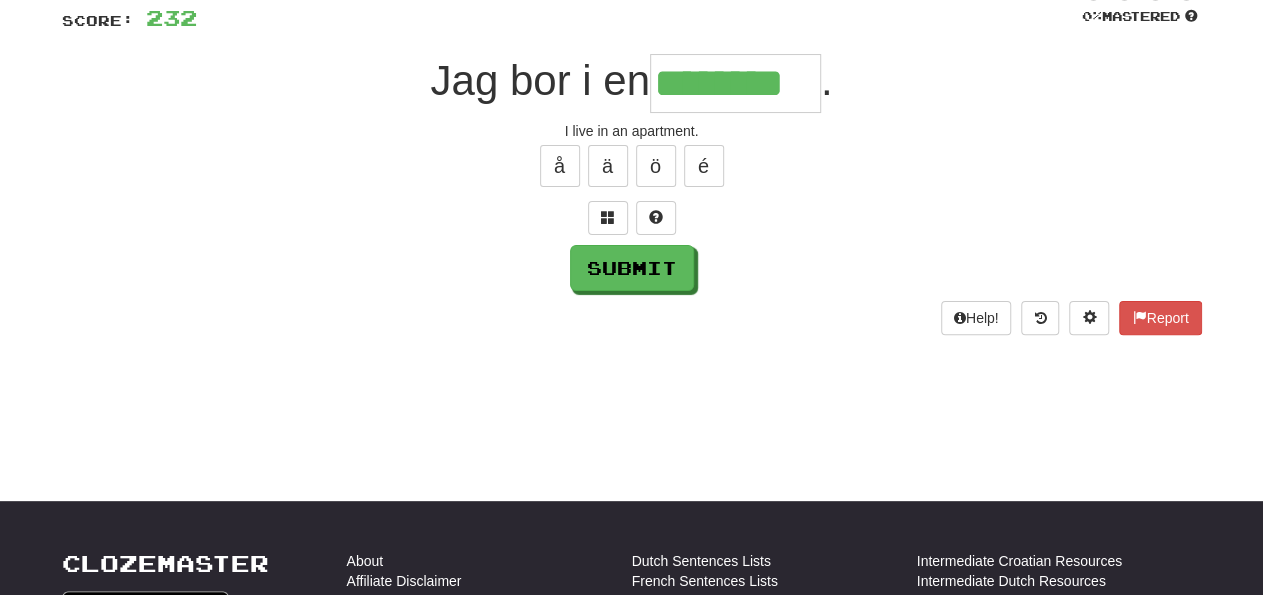 type on "********" 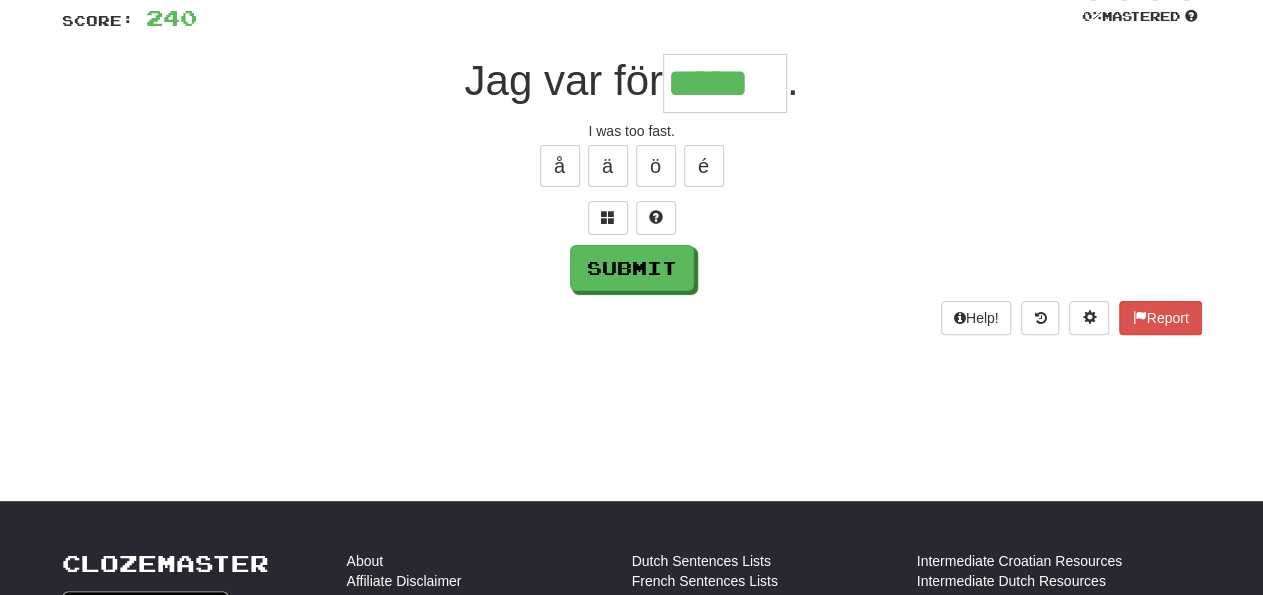 type on "*****" 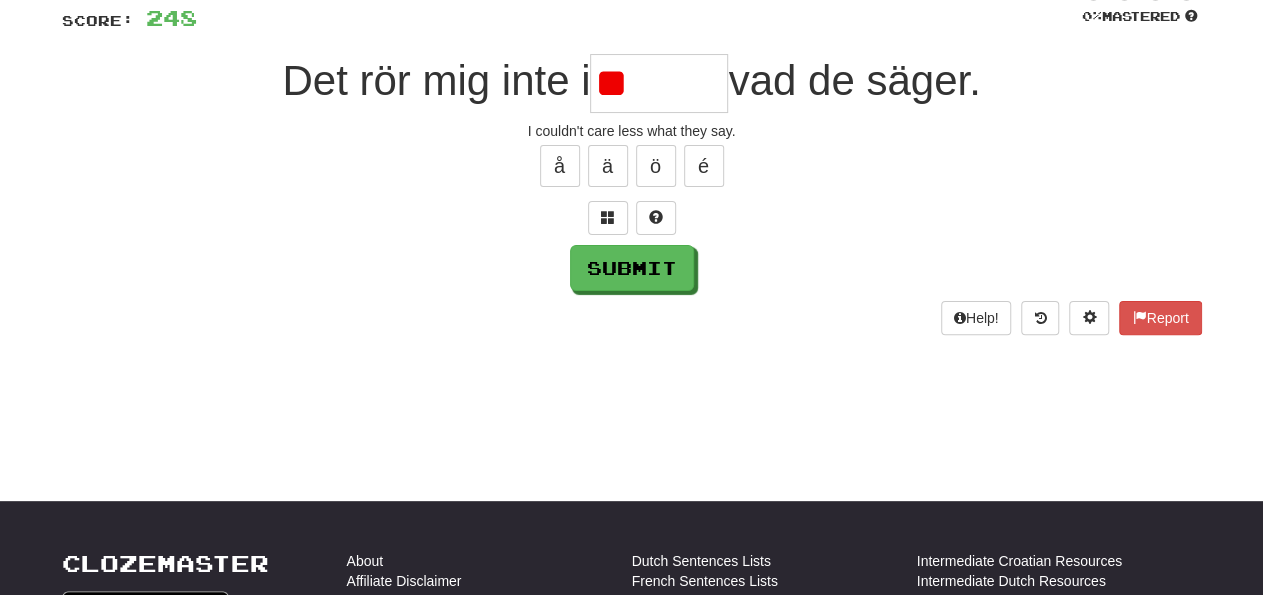 type on "*" 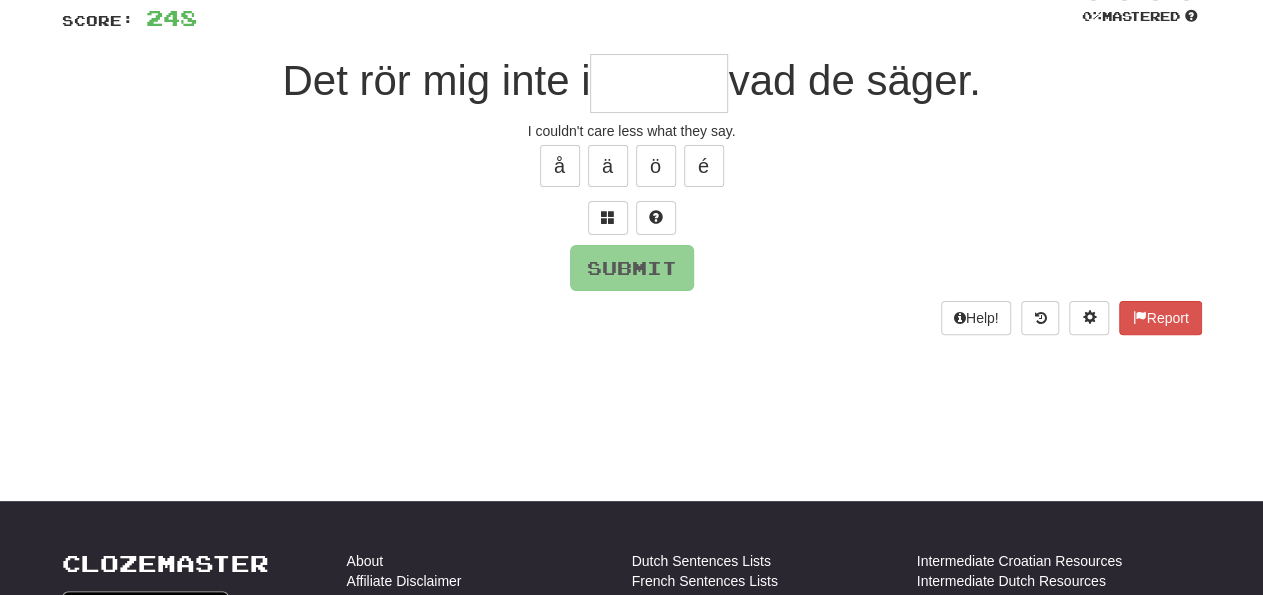 type on "******" 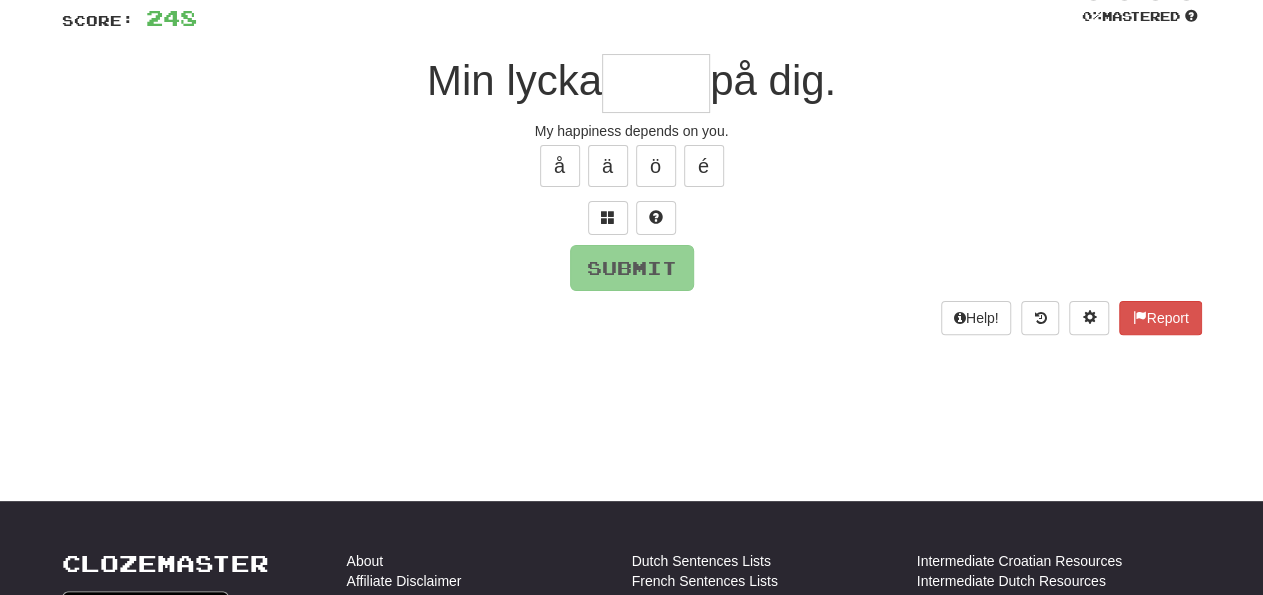 type on "*****" 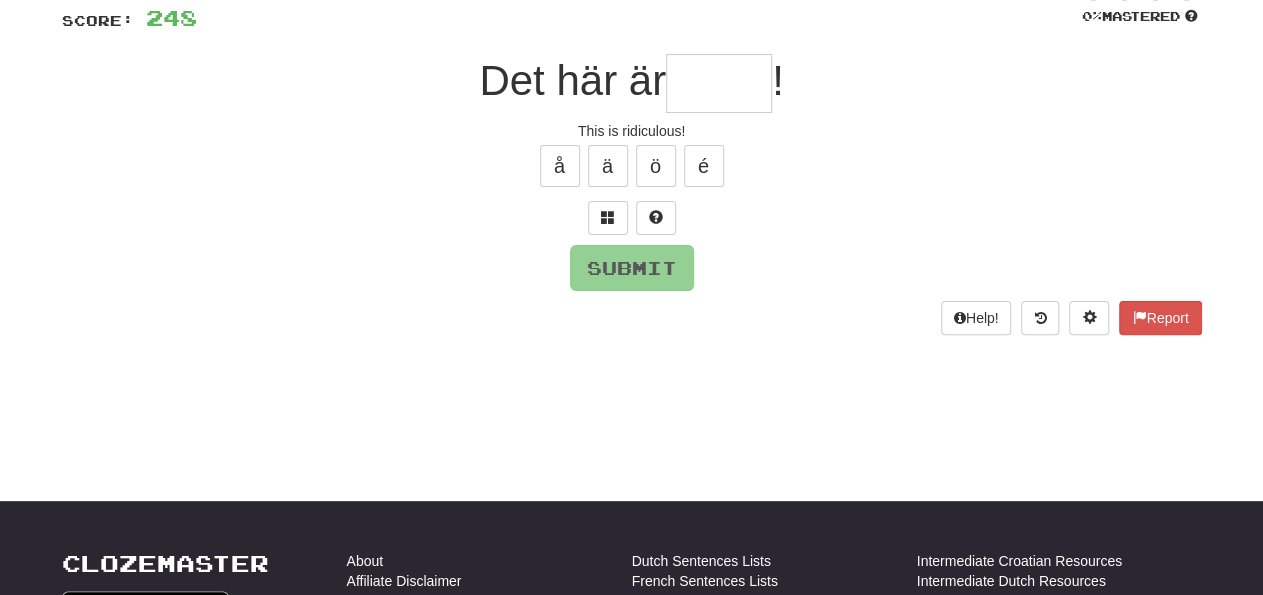type on "*******" 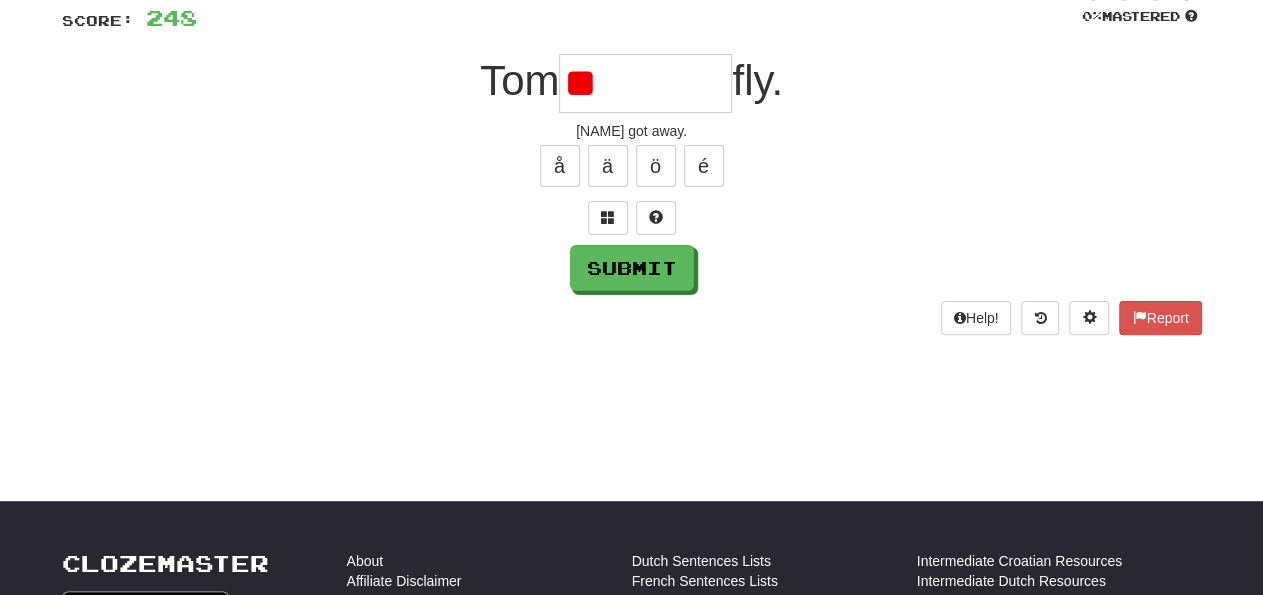 type on "*" 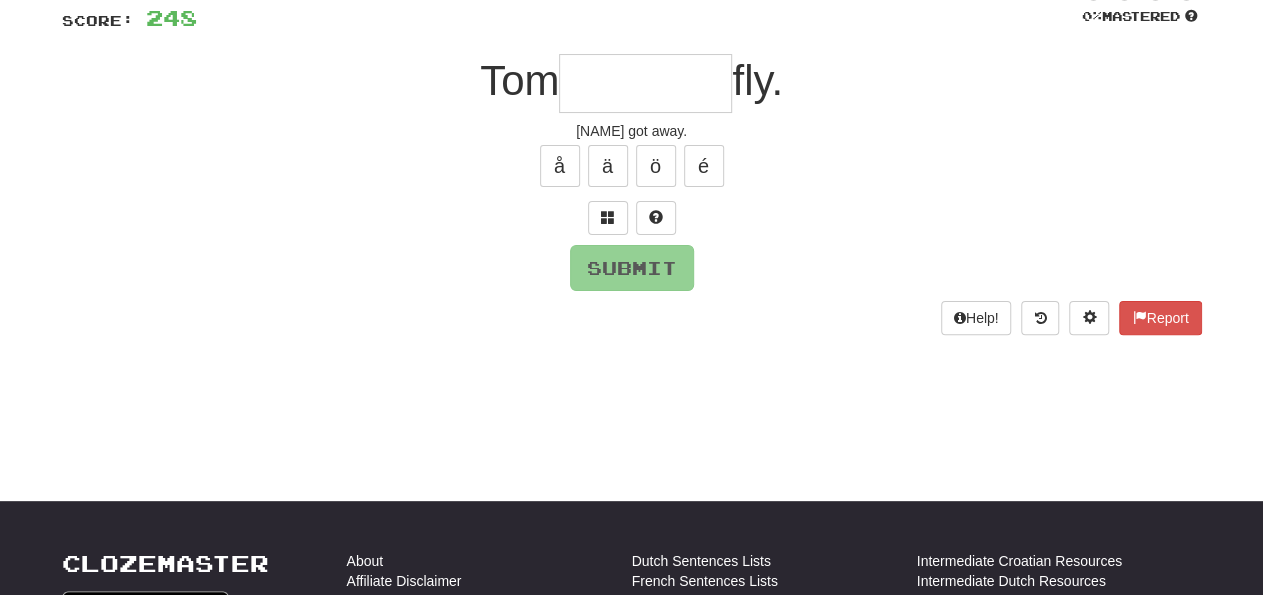 type on "********" 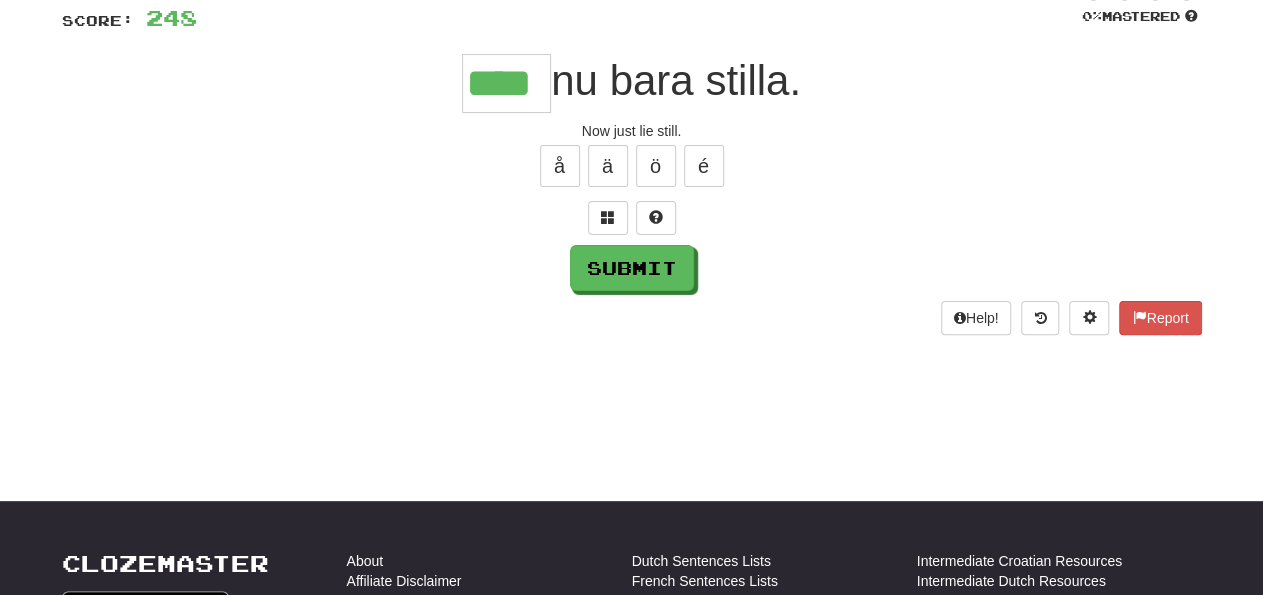 type on "****" 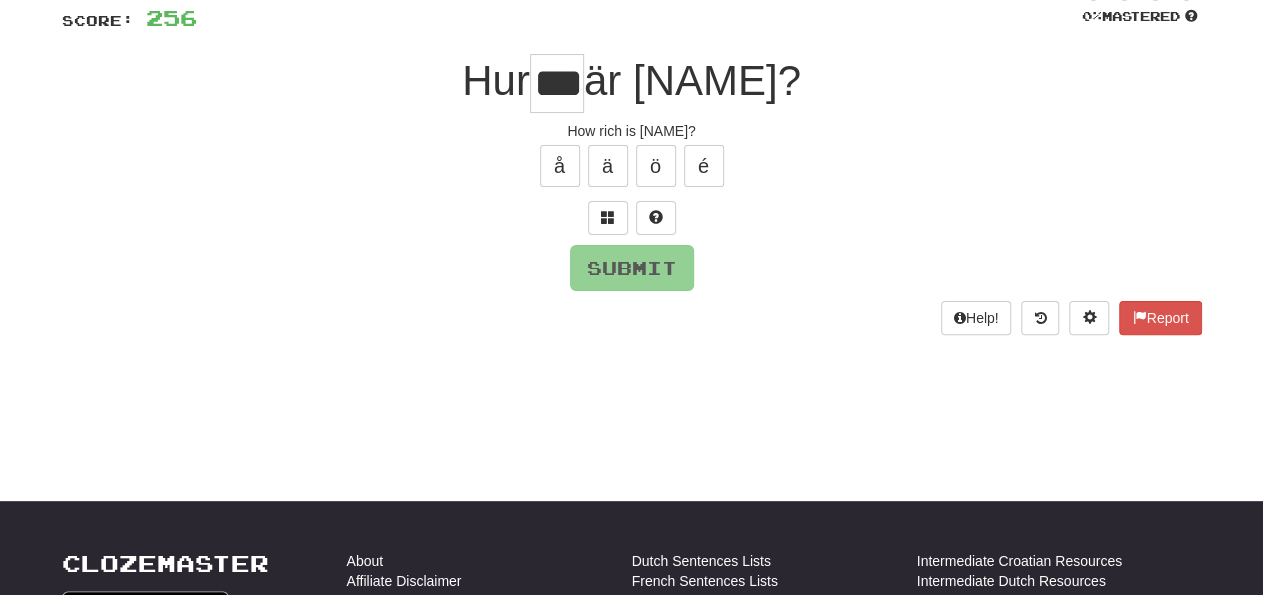 type on "***" 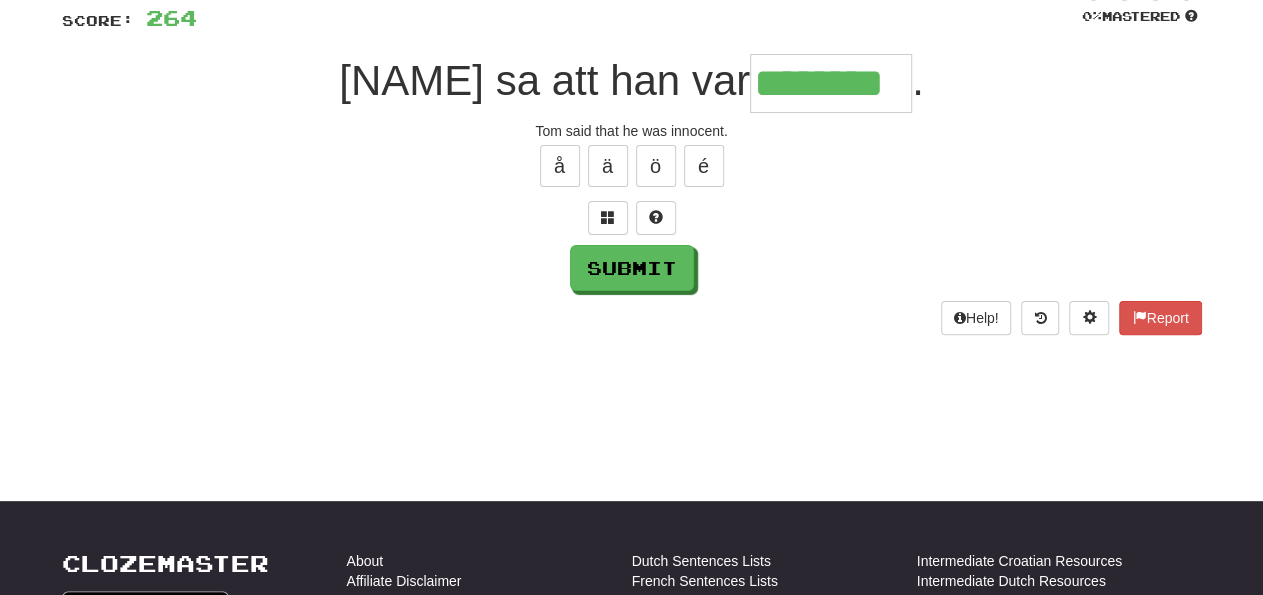 type on "********" 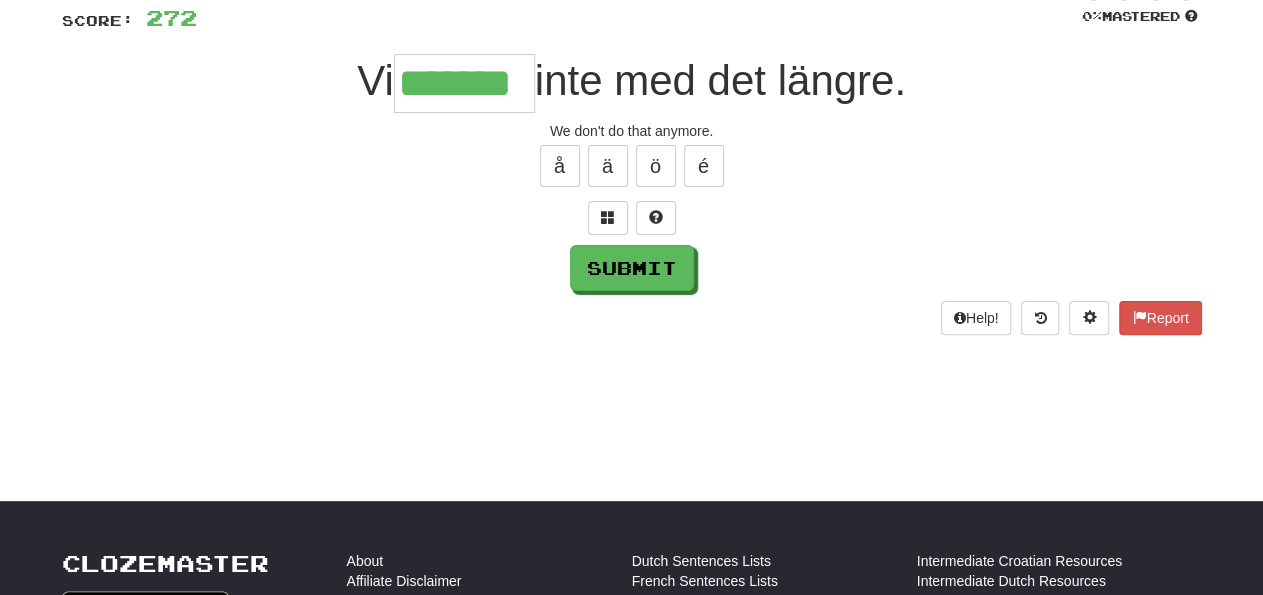 type on "*******" 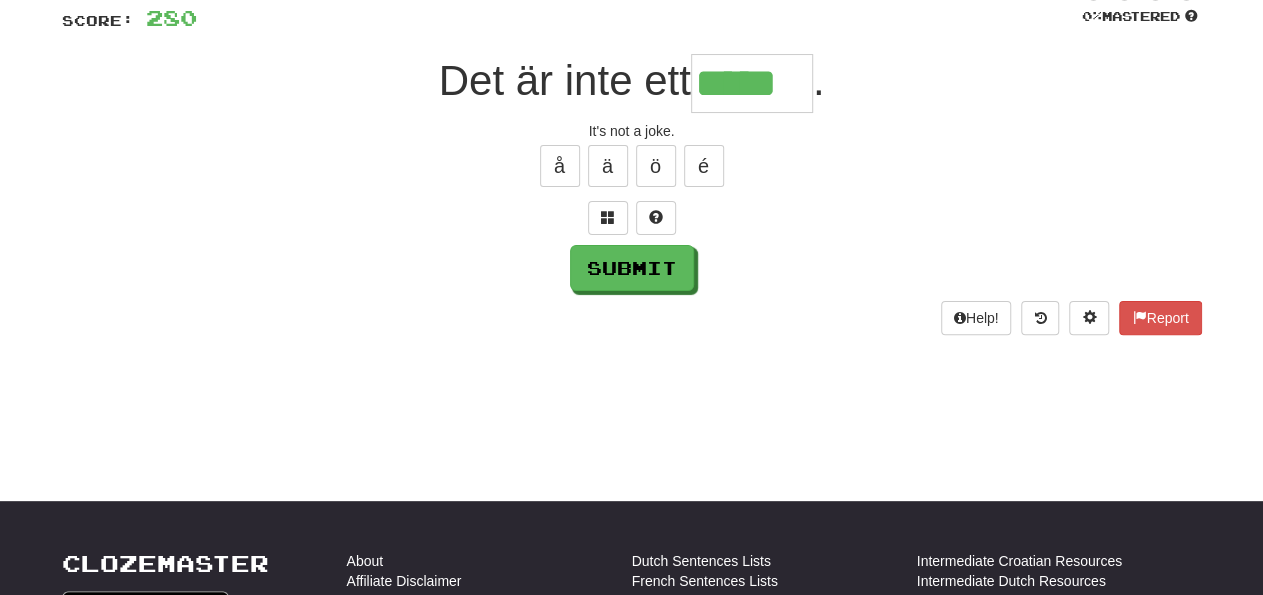 type on "*****" 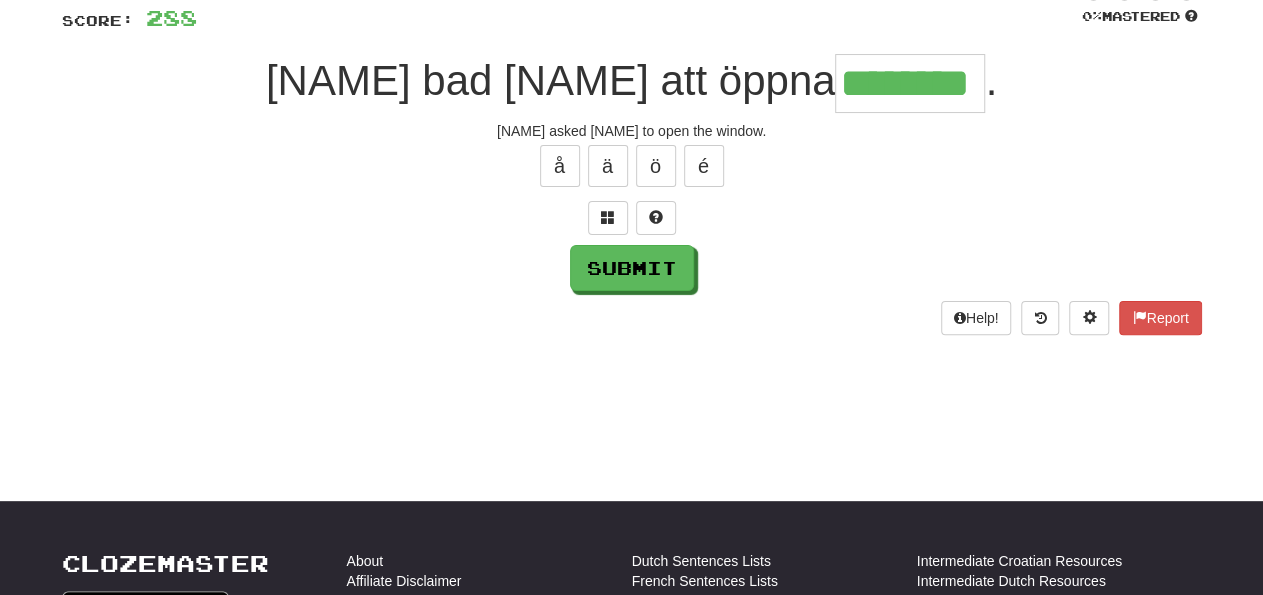 type on "********" 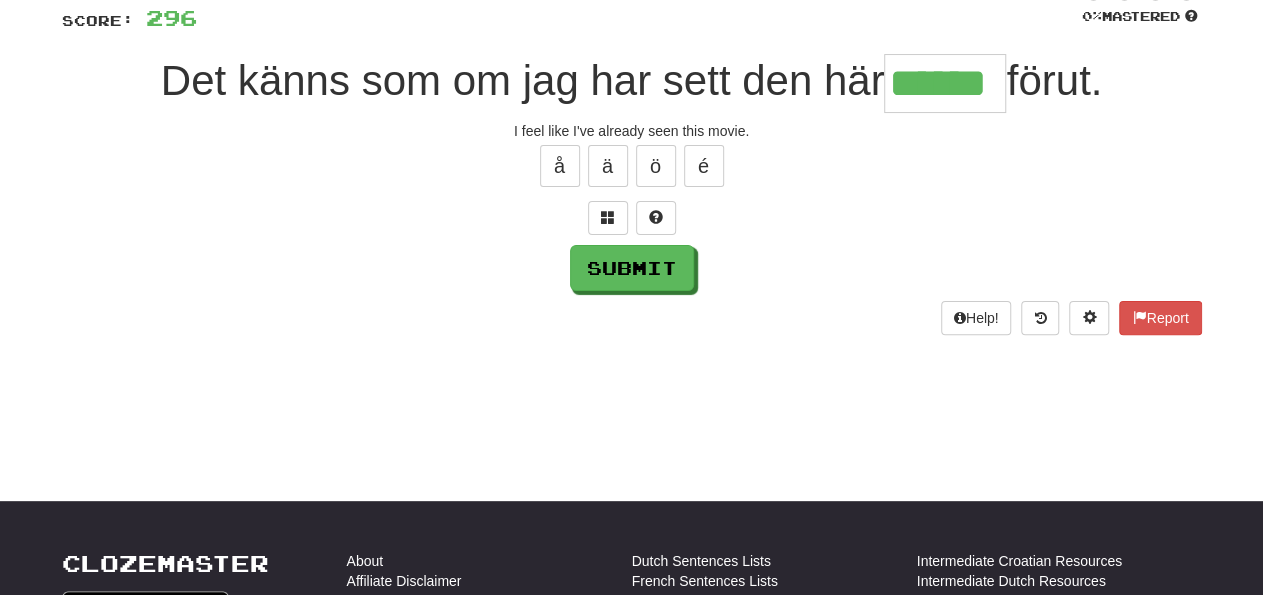 type on "******" 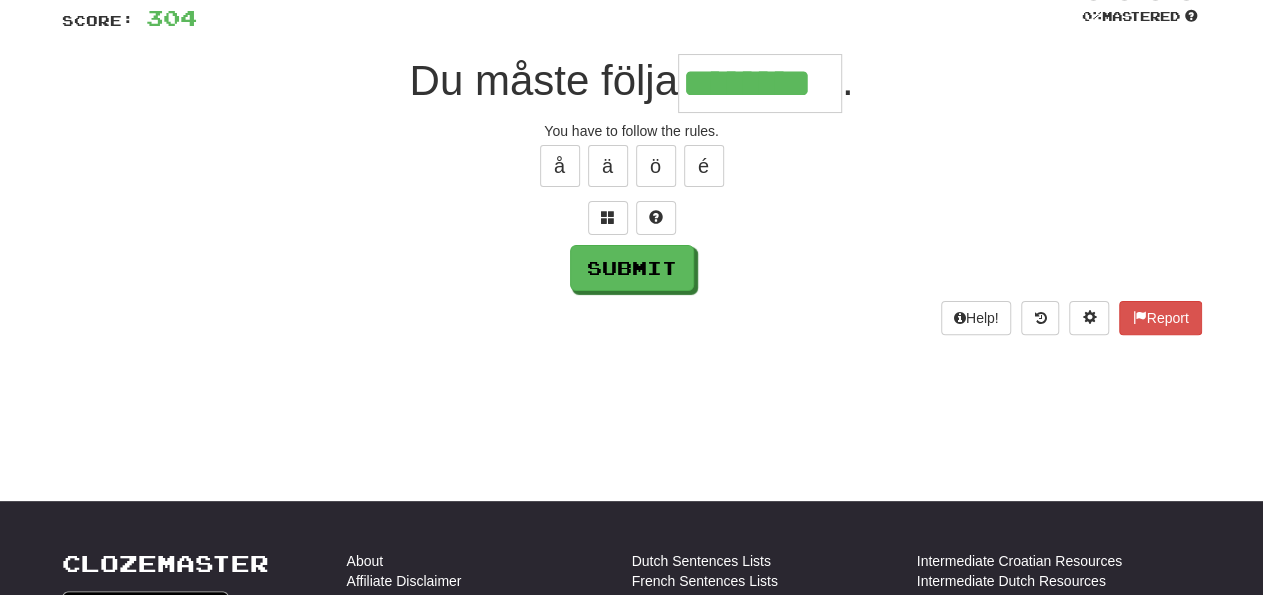 type on "********" 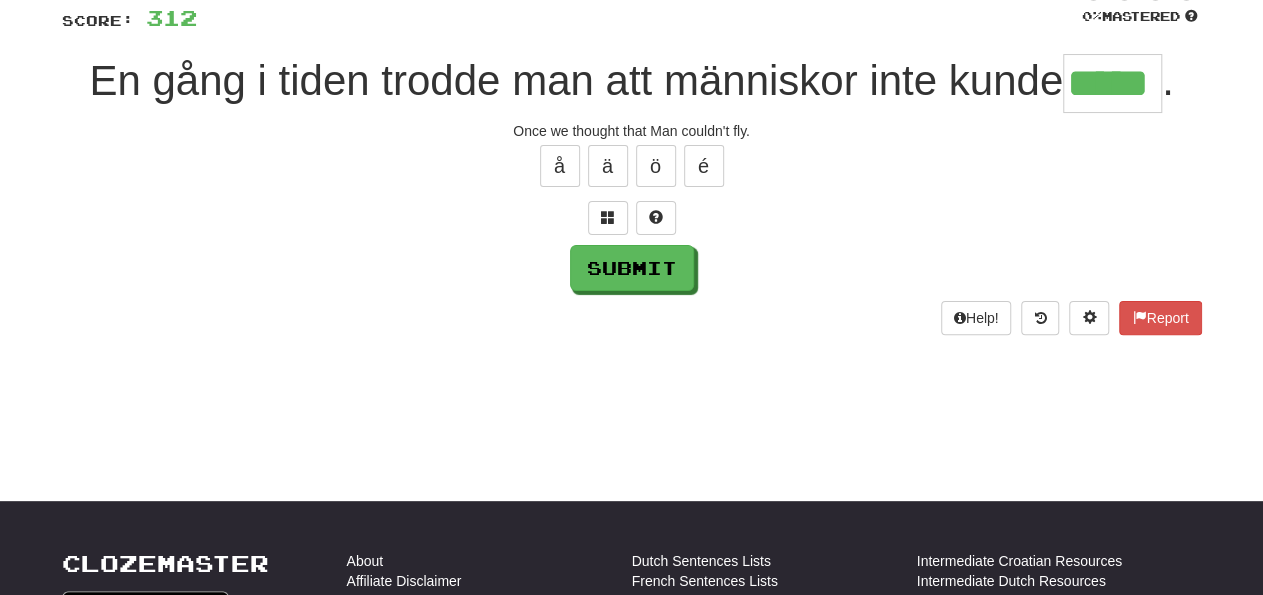 type on "*****" 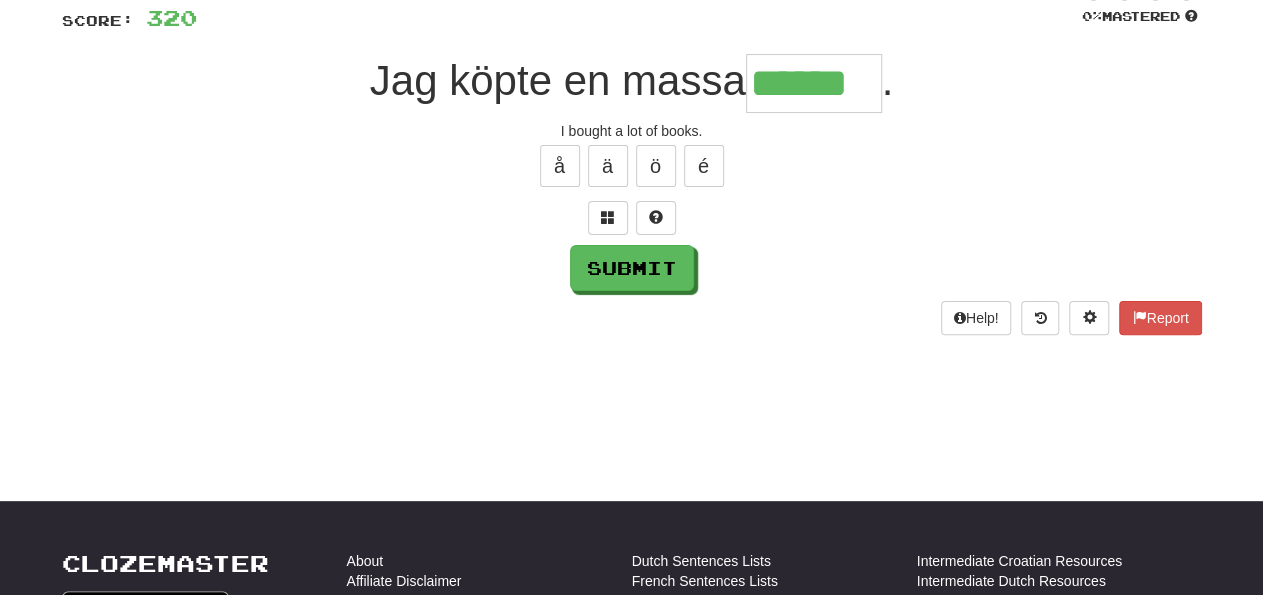 type on "******" 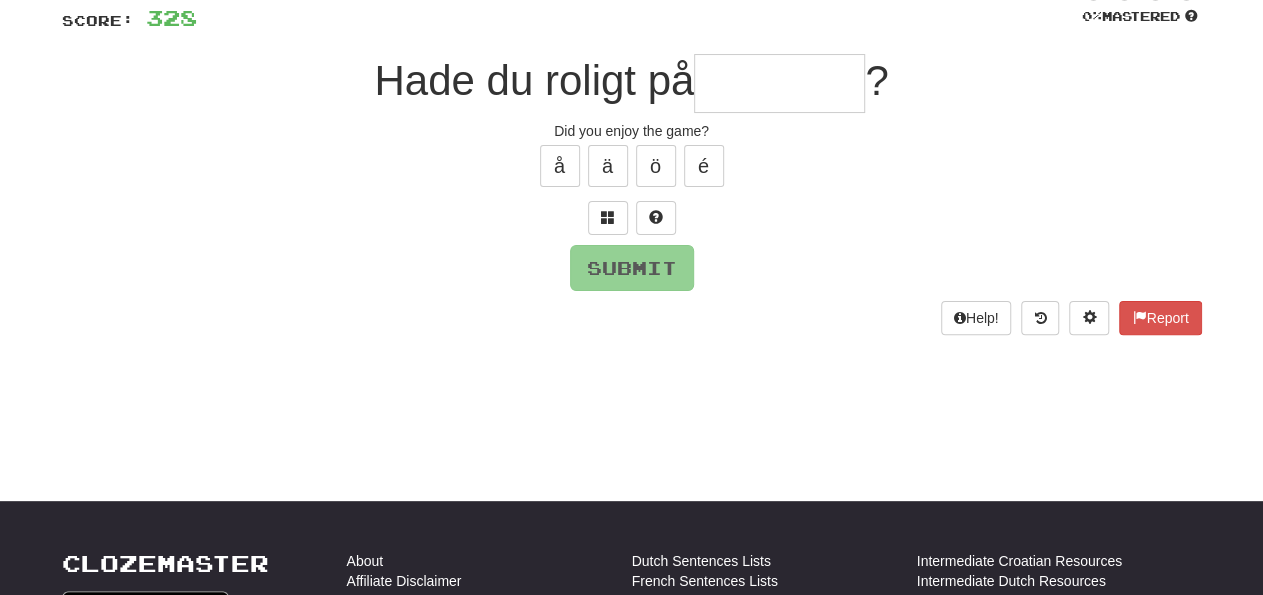 type on "*" 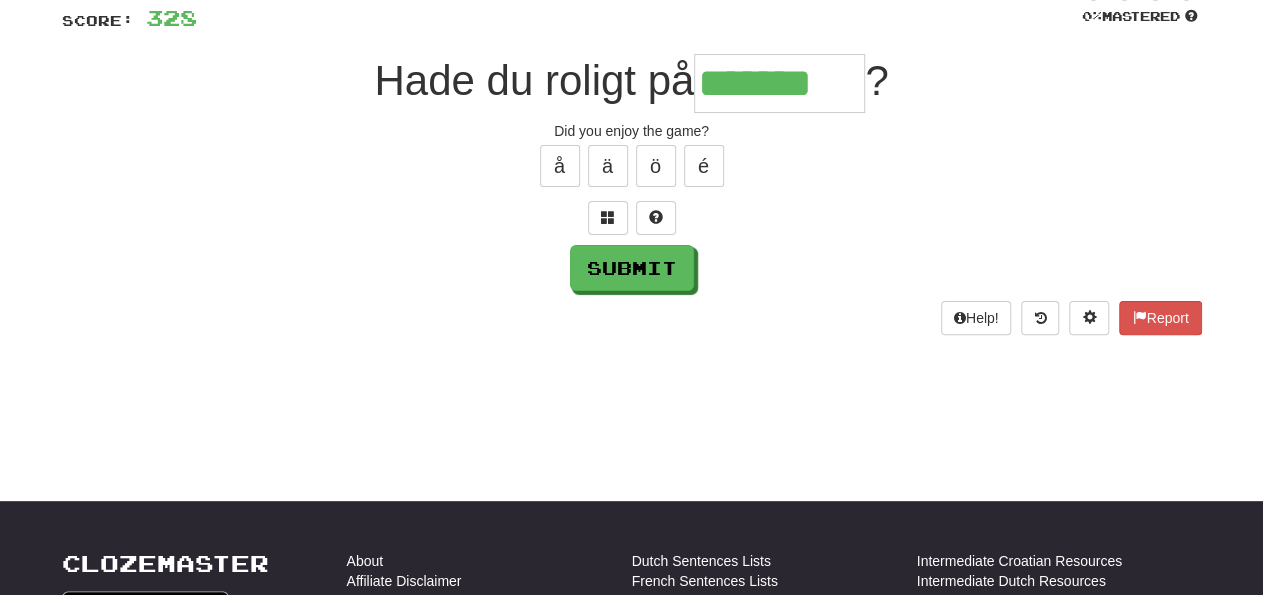 type on "*******" 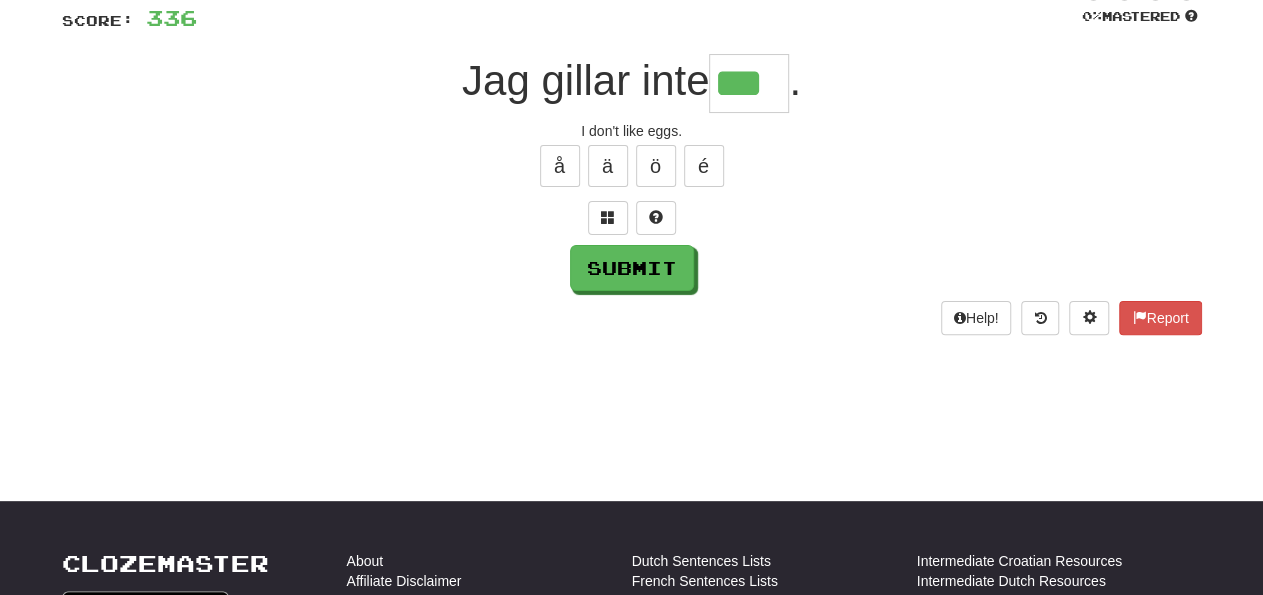 type on "***" 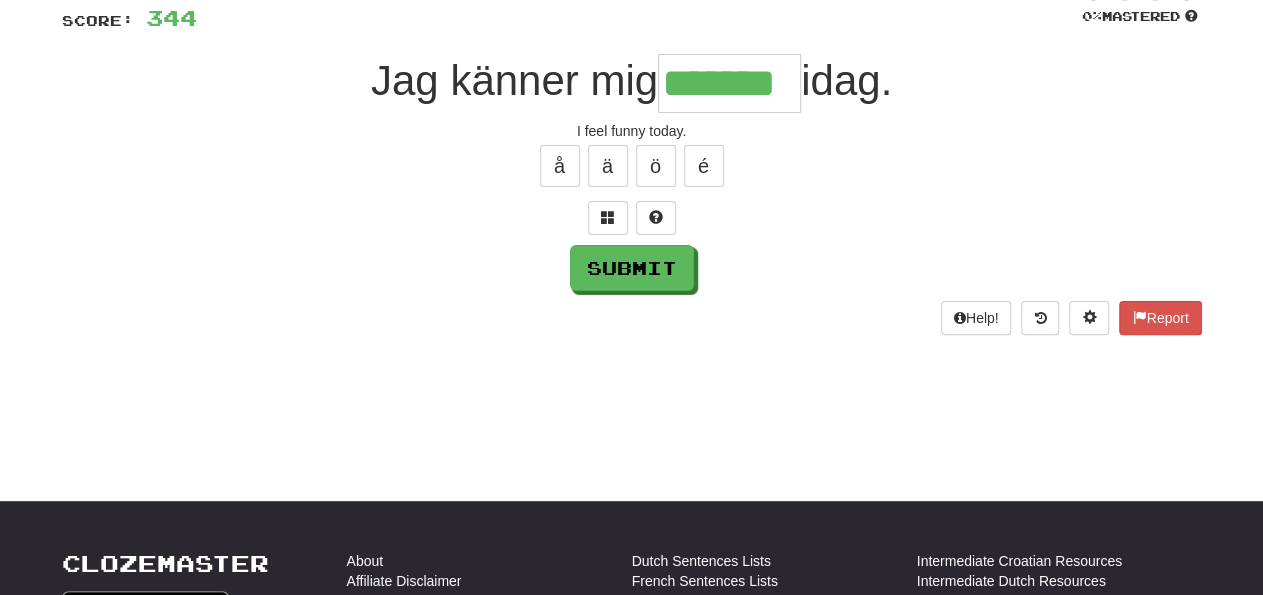 type on "*******" 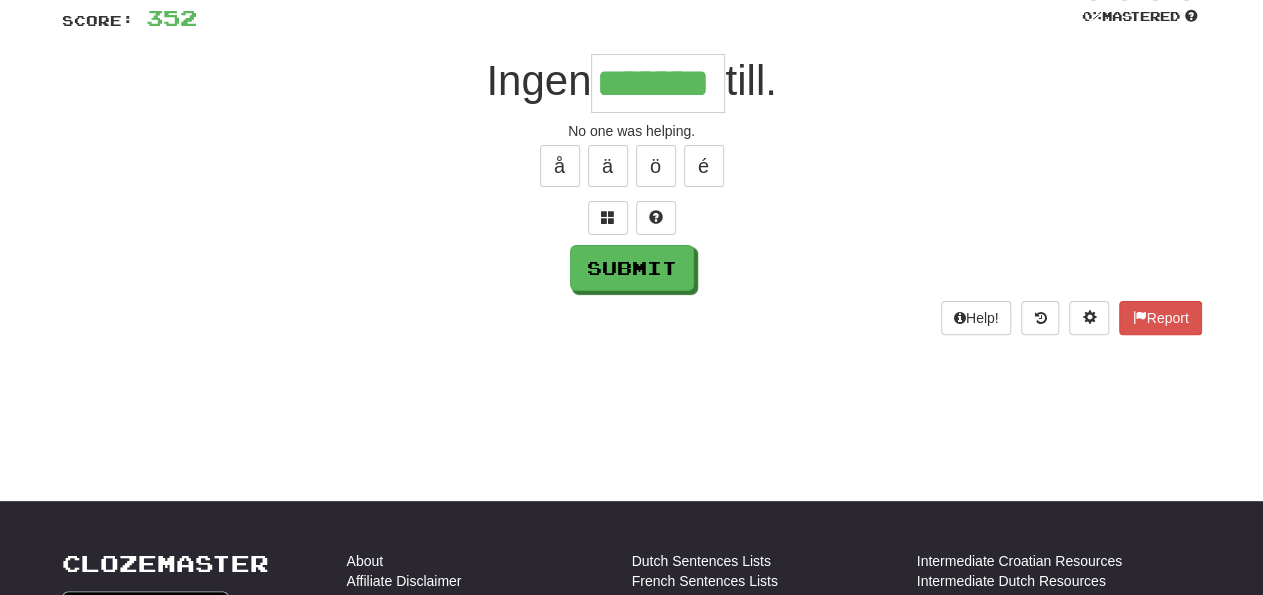 type on "*******" 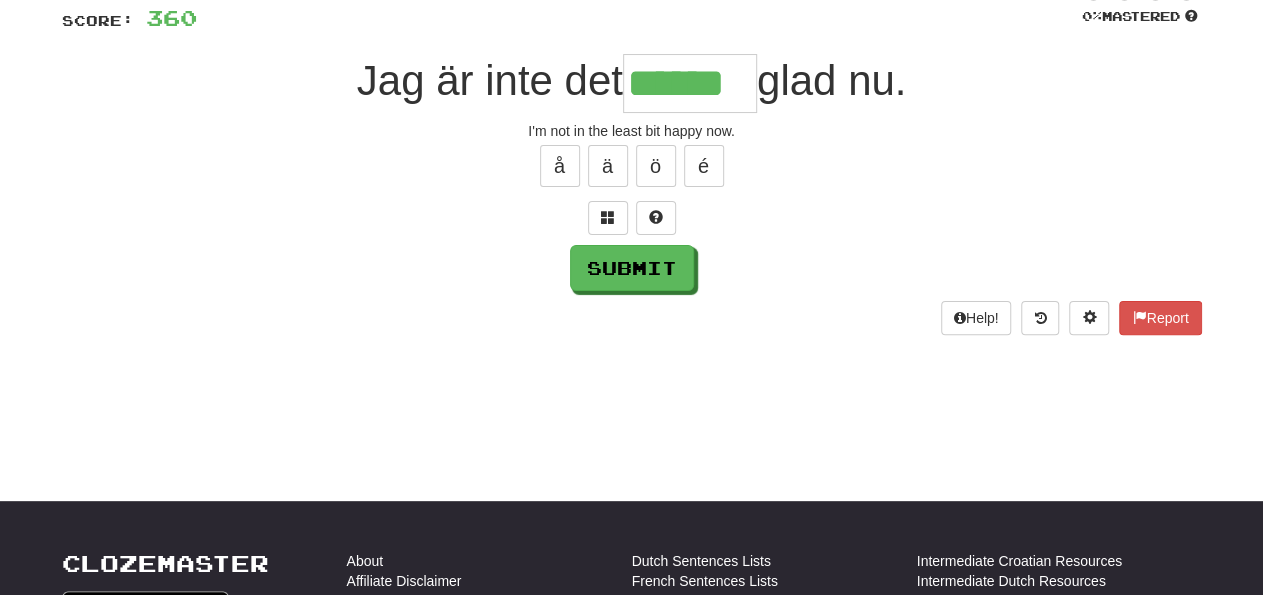 type on "******" 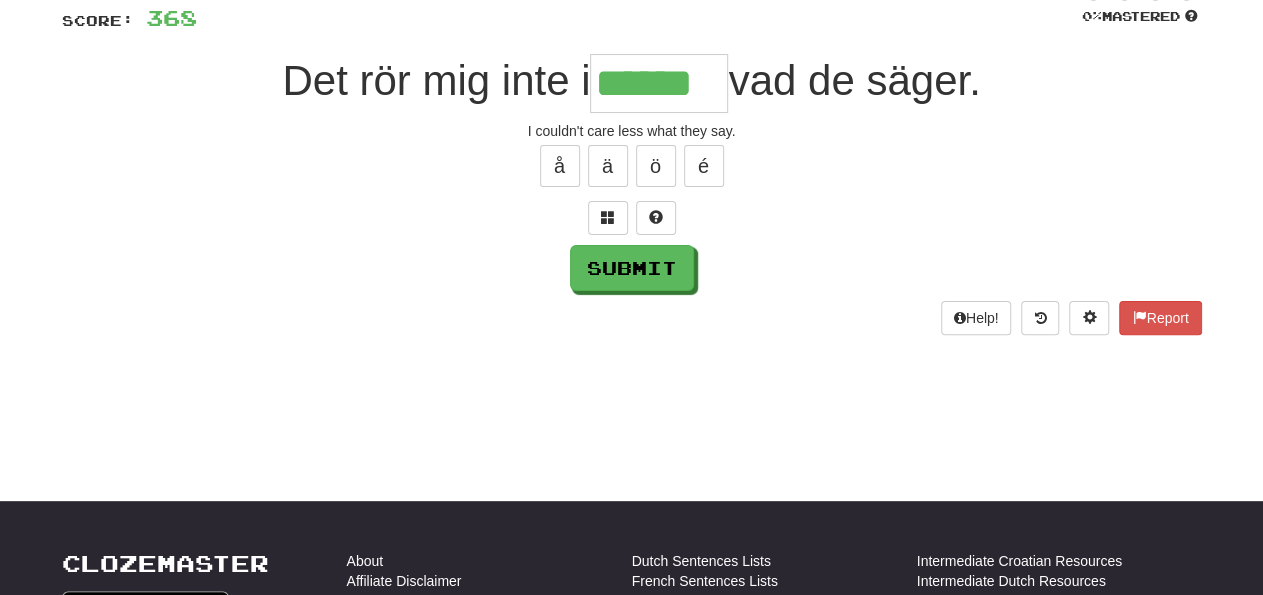 type on "******" 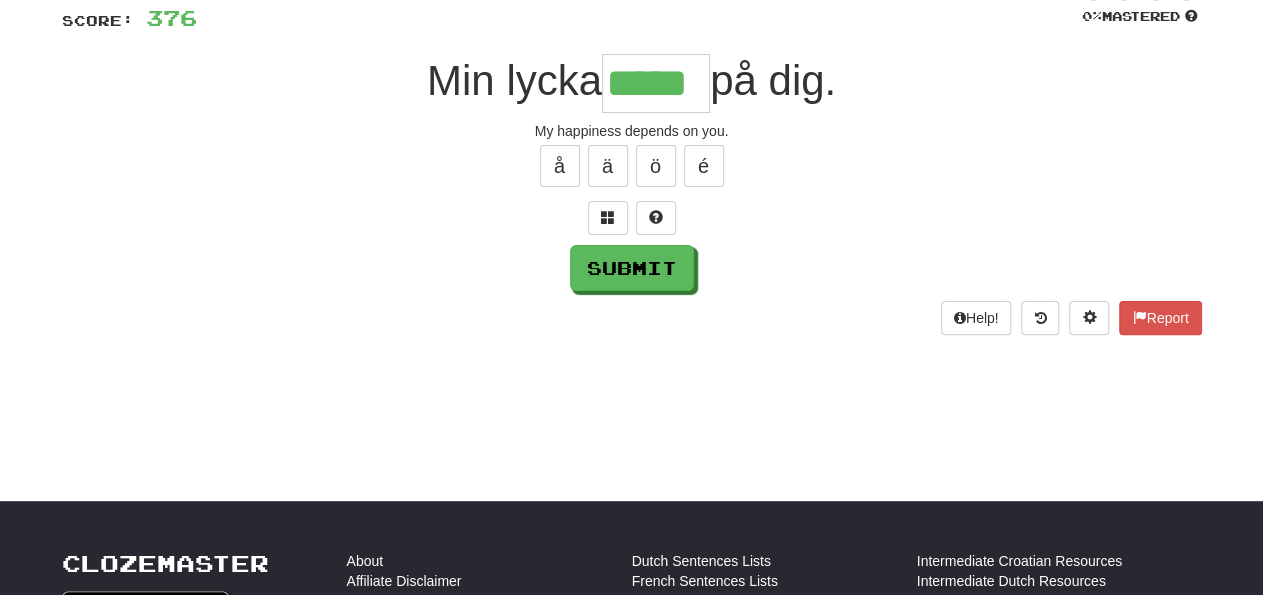 type on "*****" 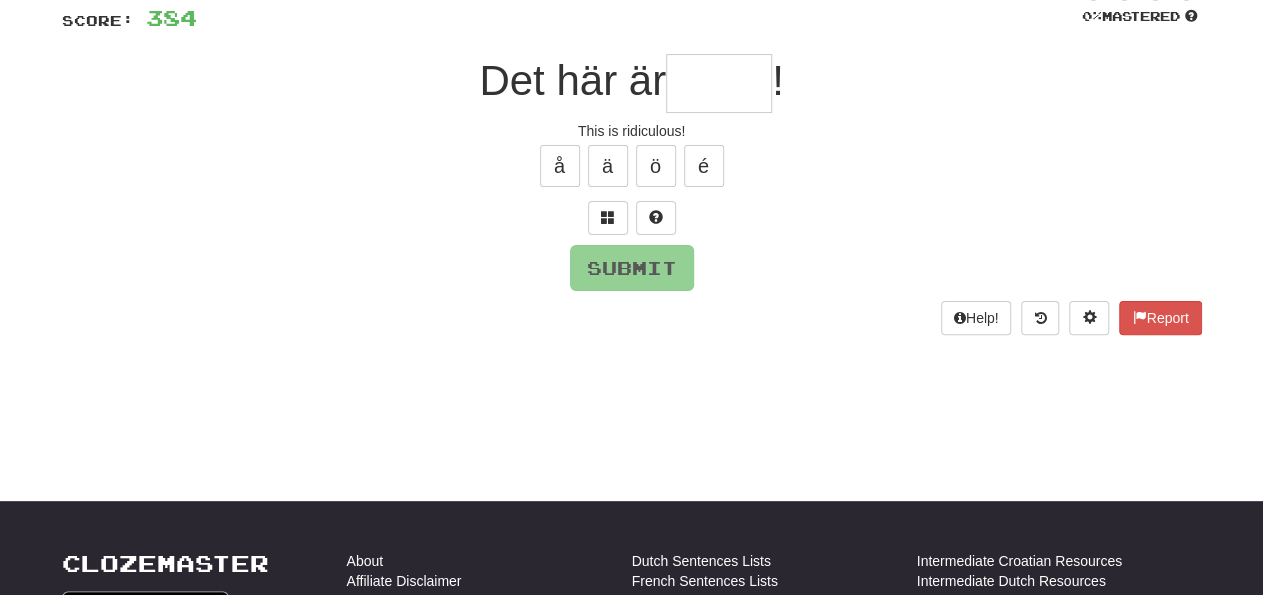 type on "*******" 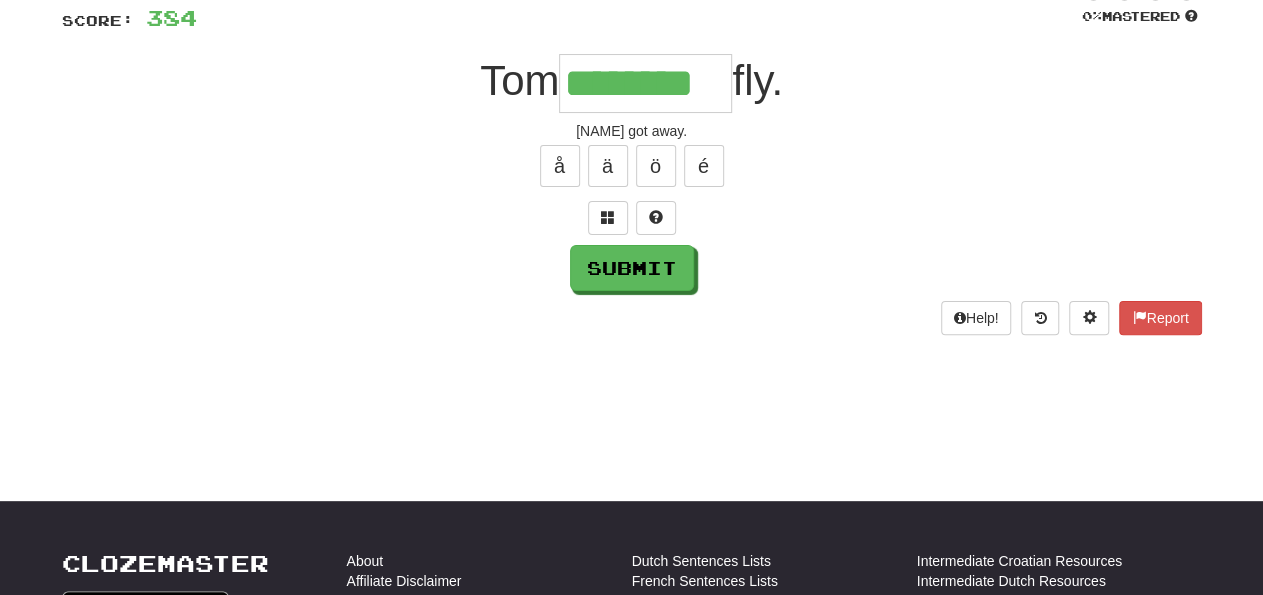 type on "********" 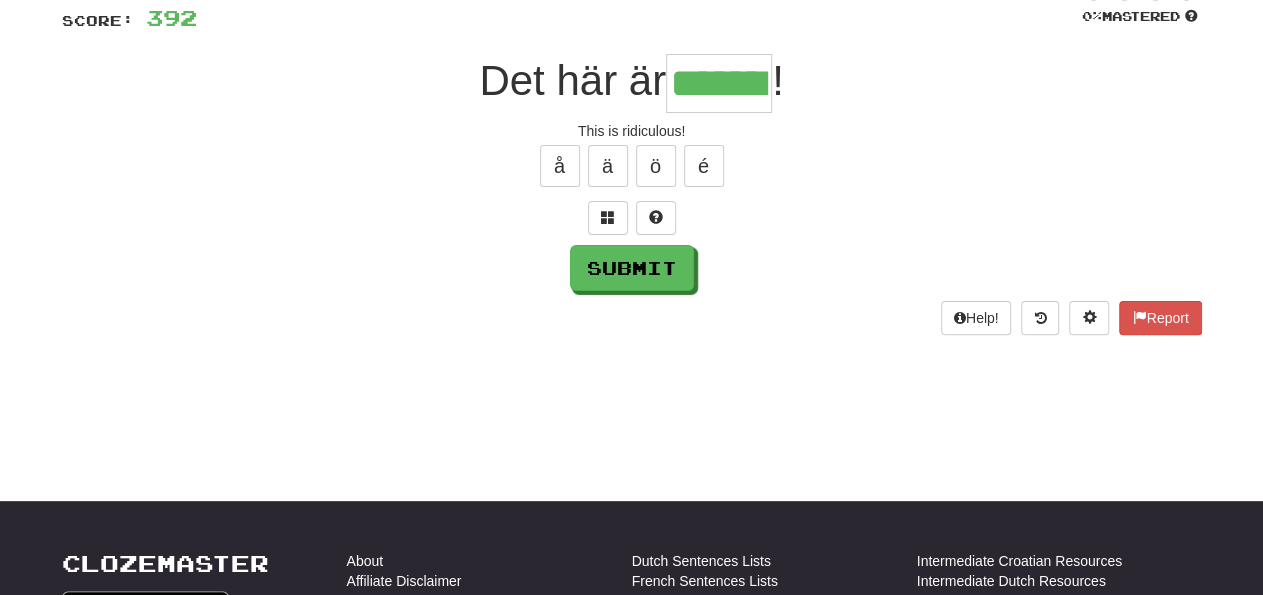 type on "*******" 